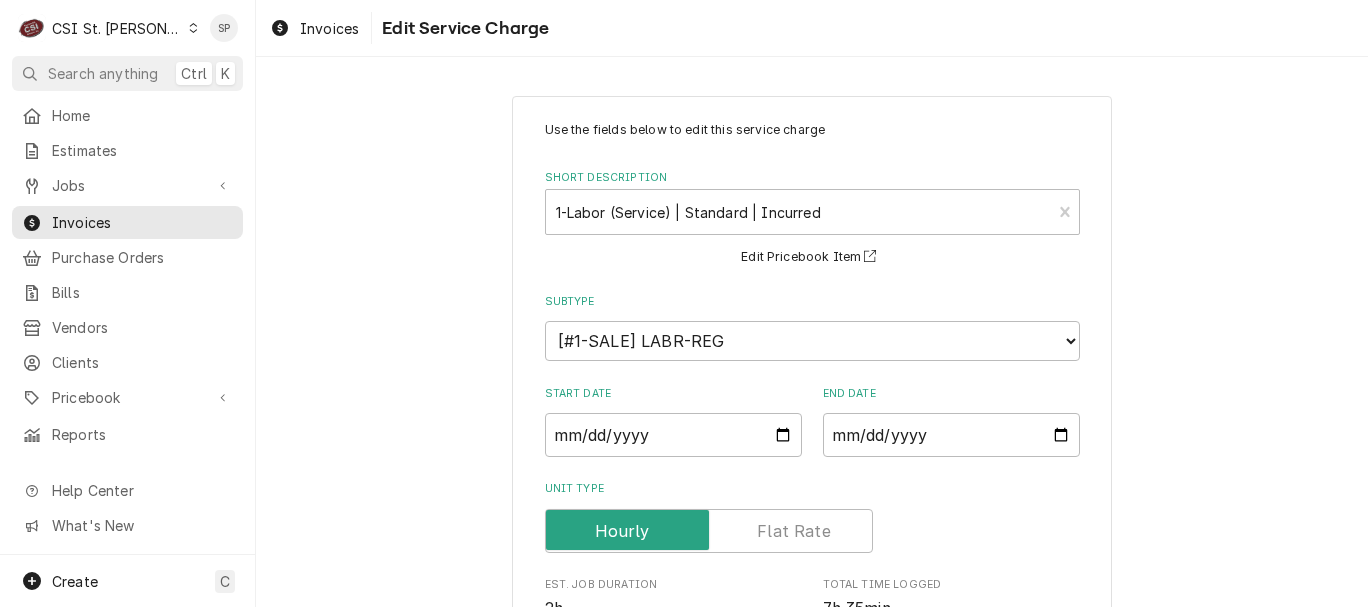 scroll, scrollTop: 0, scrollLeft: 0, axis: both 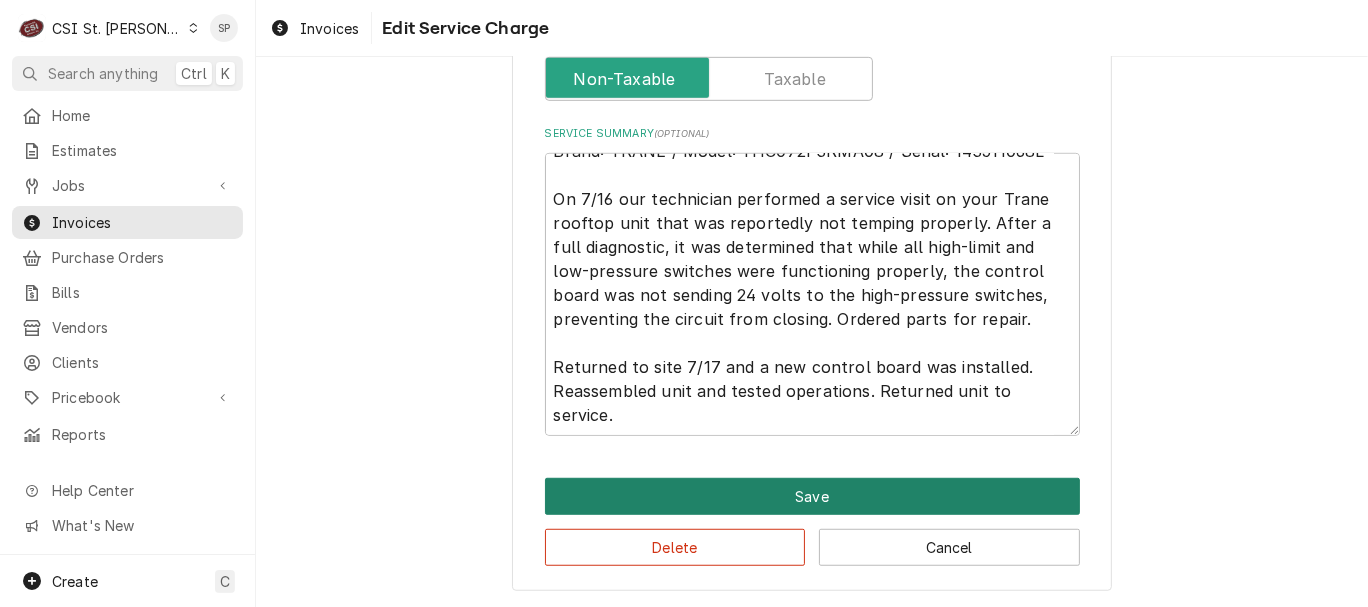 click on "Save" at bounding box center [812, 496] 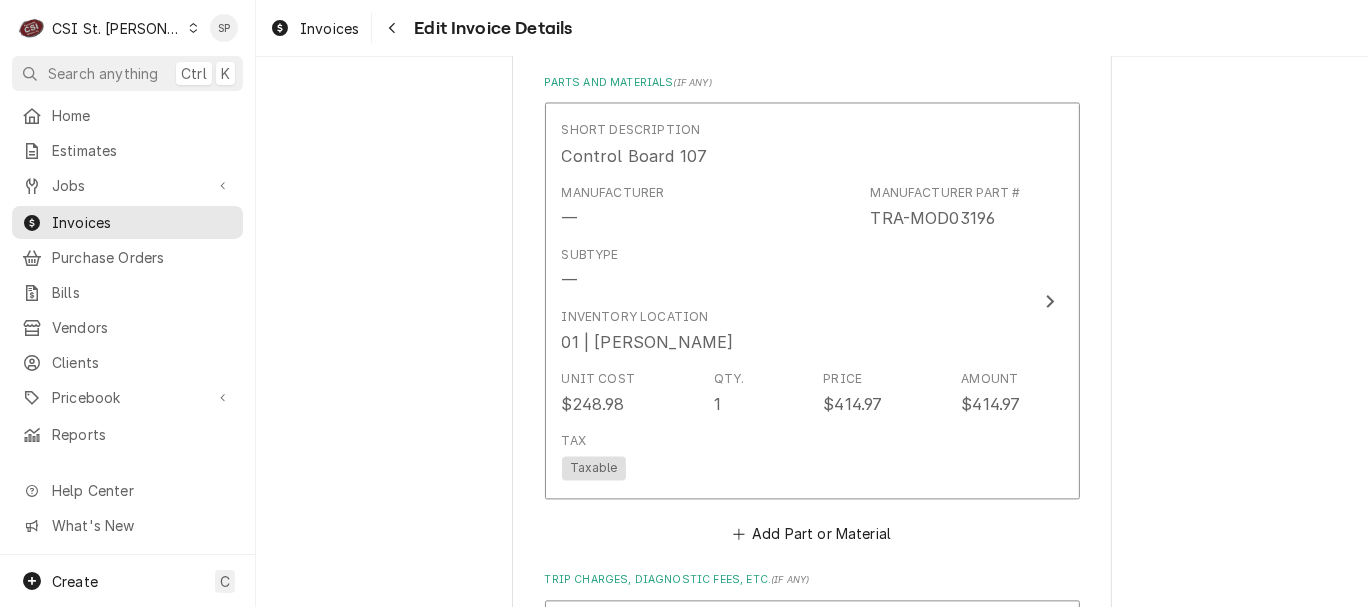 scroll, scrollTop: 3096, scrollLeft: 0, axis: vertical 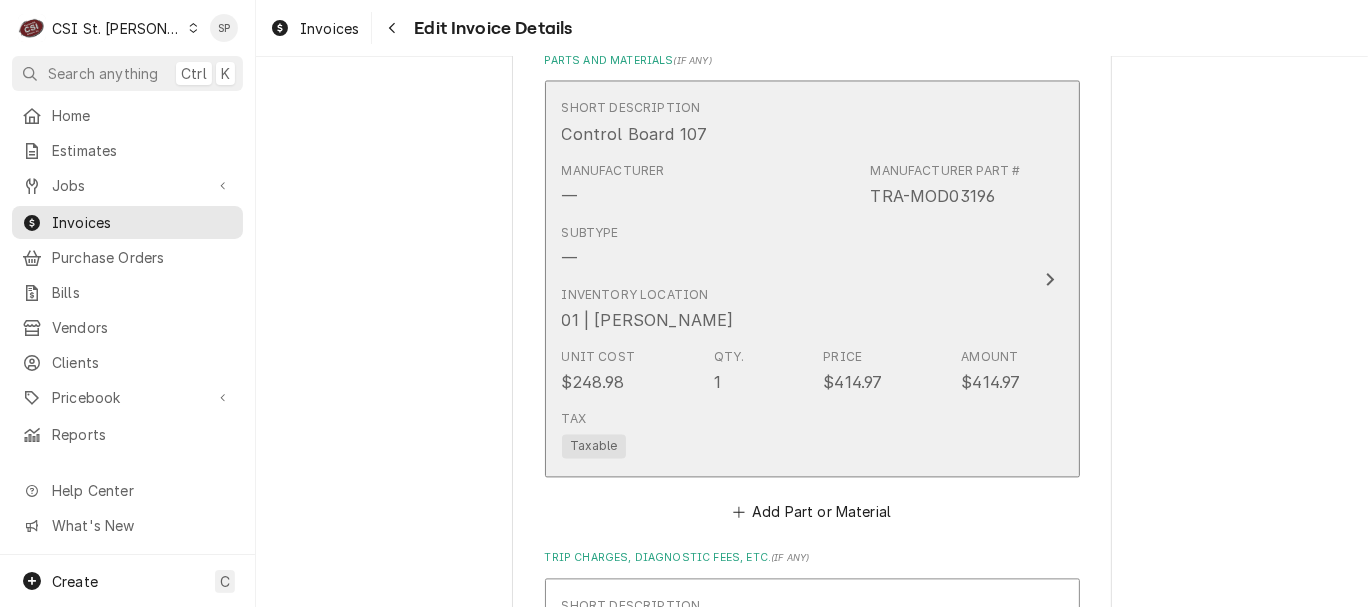 click on "Subtype —" at bounding box center [791, 247] 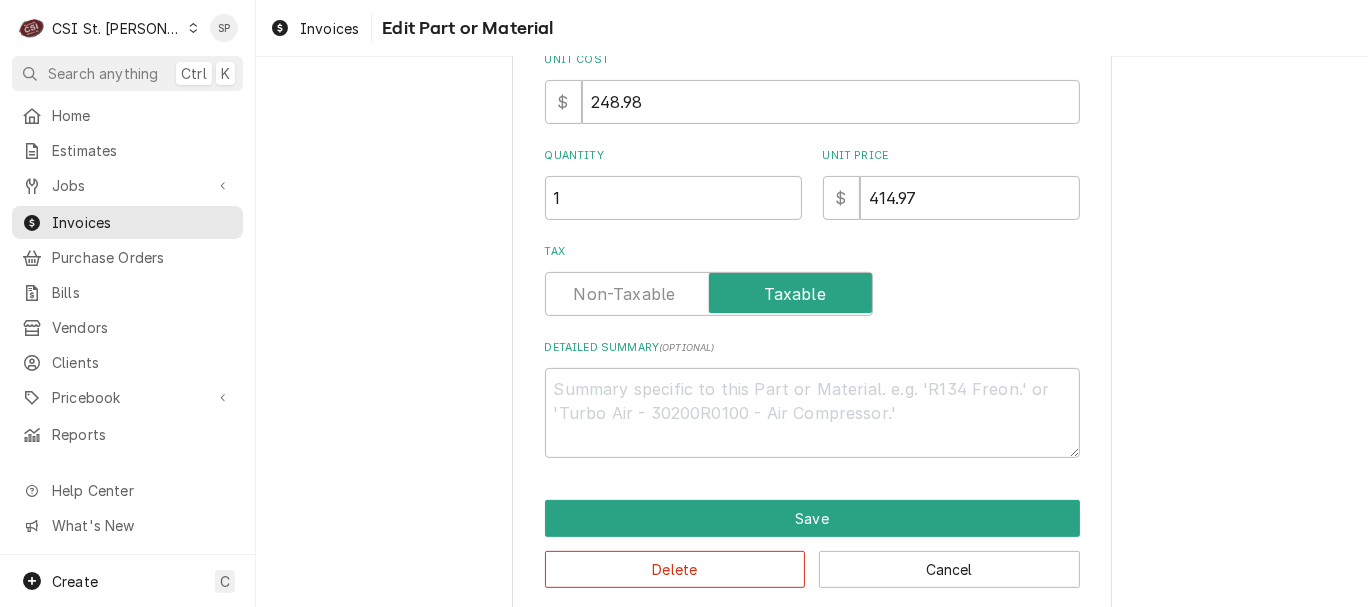 scroll, scrollTop: 0, scrollLeft: 0, axis: both 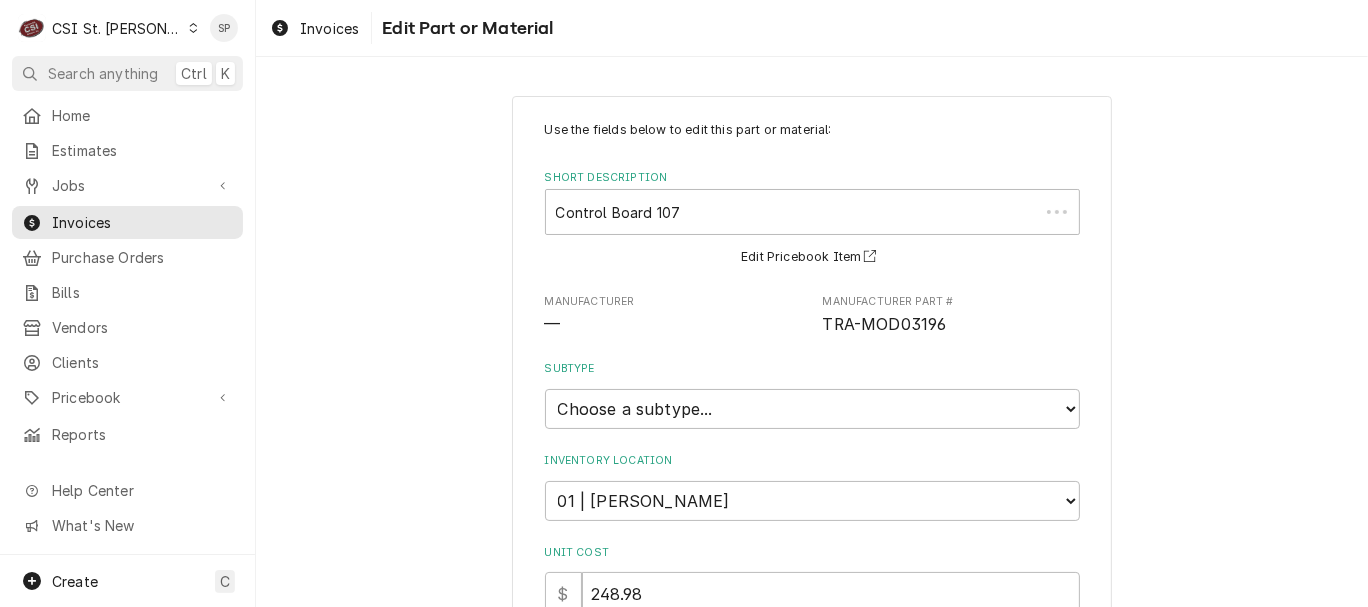 type on "x" 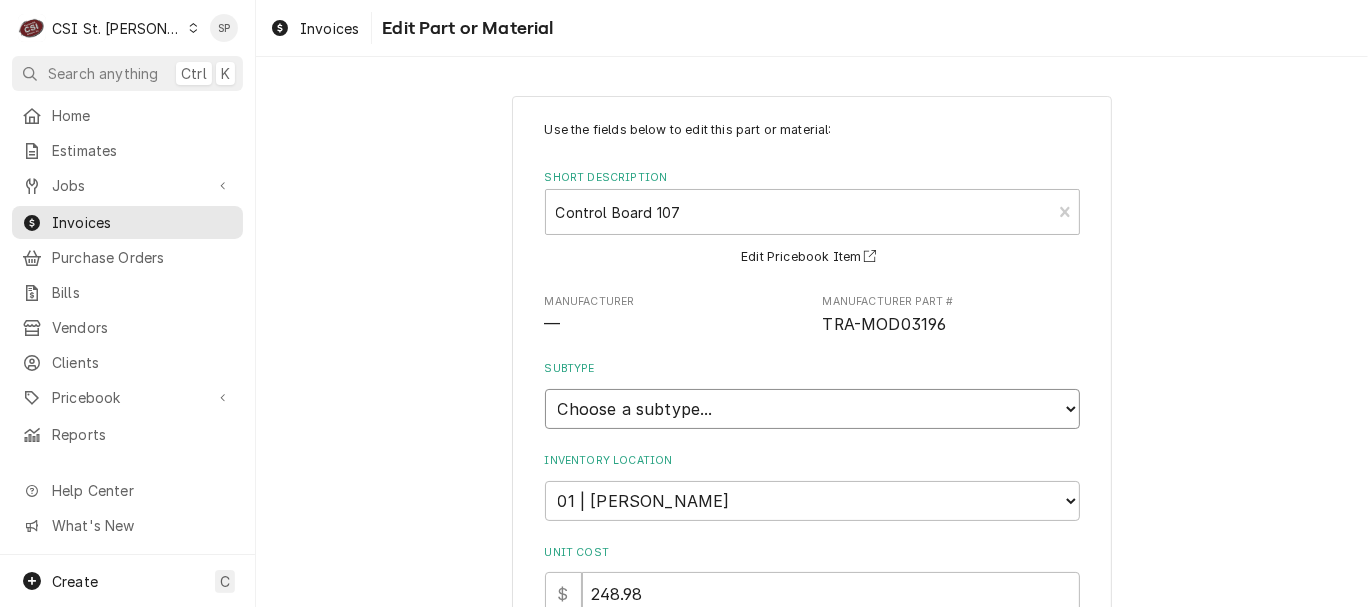 click on "Choose a subtype... [#2-DUAL] AFTERHRS-WH-CHG-2 [#2-DUAL] BEV-EQUIP [#2-DUAL] BEV-MATS [#2-DUAL] CONT-LABR-2 [#2-DUAL] CRANE-LIFT-2 [#2-DUAL] EQUIP-RENT-2 [#2-DUAL] INVEN-PARTS [#2-DUAL] MAINT-SUPPLY [#2-DUAL] MISC-EQUIP [#2-DUAL] MISC-NON-INVEN [#2-DUAL] PROJ-CONT-LABR-2 [#2-DUAL] PROJ-EQUIP [#2-DUAL] PROJ-MATS [#3-BILL] SHOP-TOOLS" at bounding box center [812, 409] 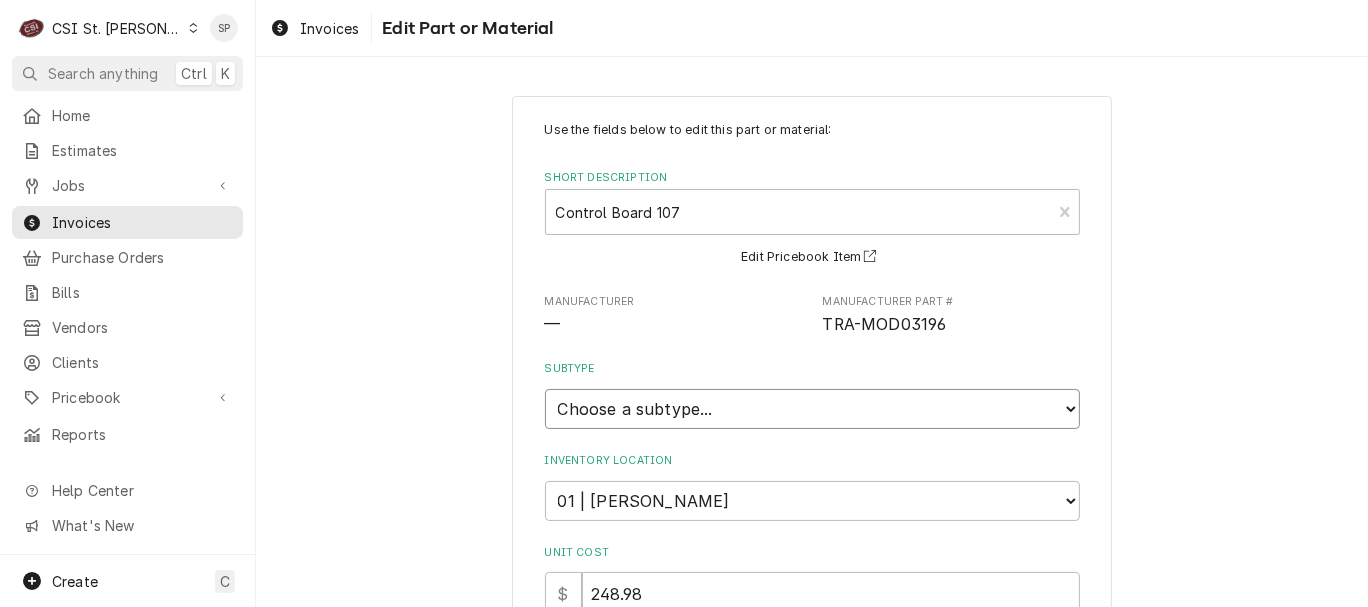 select on "1" 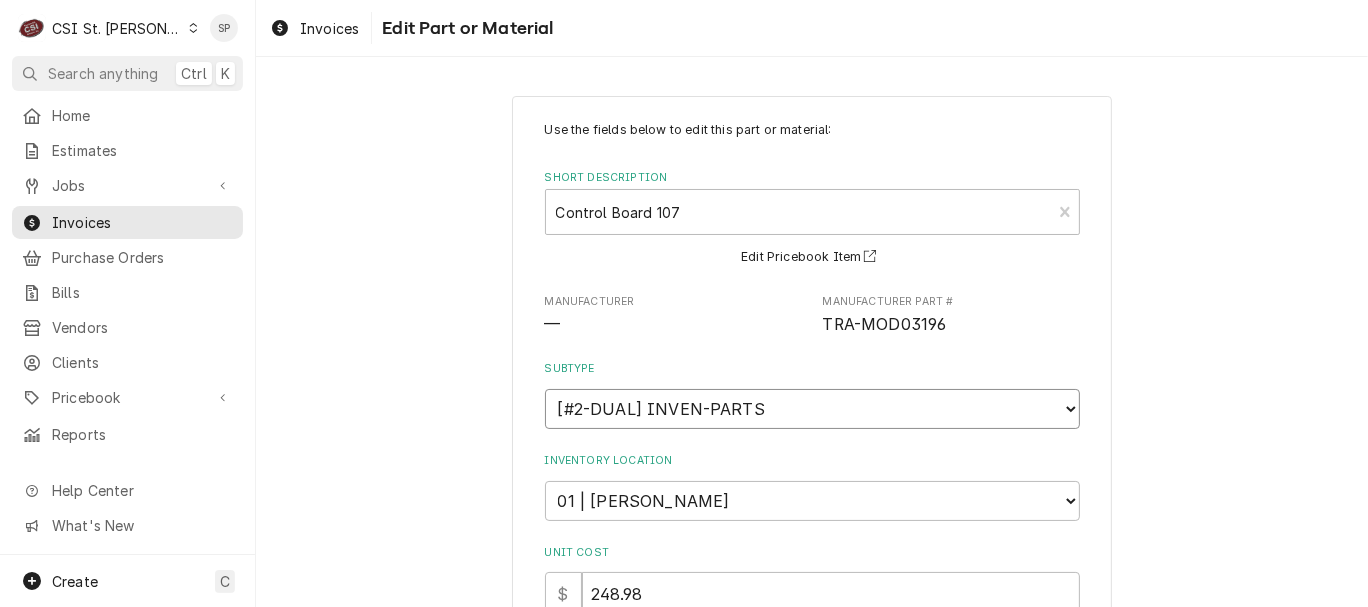 click on "Choose a subtype... [#2-DUAL] AFTERHRS-WH-CHG-2 [#2-DUAL] BEV-EQUIP [#2-DUAL] BEV-MATS [#2-DUAL] CONT-LABR-2 [#2-DUAL] CRANE-LIFT-2 [#2-DUAL] EQUIP-RENT-2 [#2-DUAL] INVEN-PARTS [#2-DUAL] MAINT-SUPPLY [#2-DUAL] MISC-EQUIP [#2-DUAL] MISC-NON-INVEN [#2-DUAL] PROJ-CONT-LABR-2 [#2-DUAL] PROJ-EQUIP [#2-DUAL] PROJ-MATS [#3-BILL] SHOP-TOOLS" at bounding box center [812, 409] 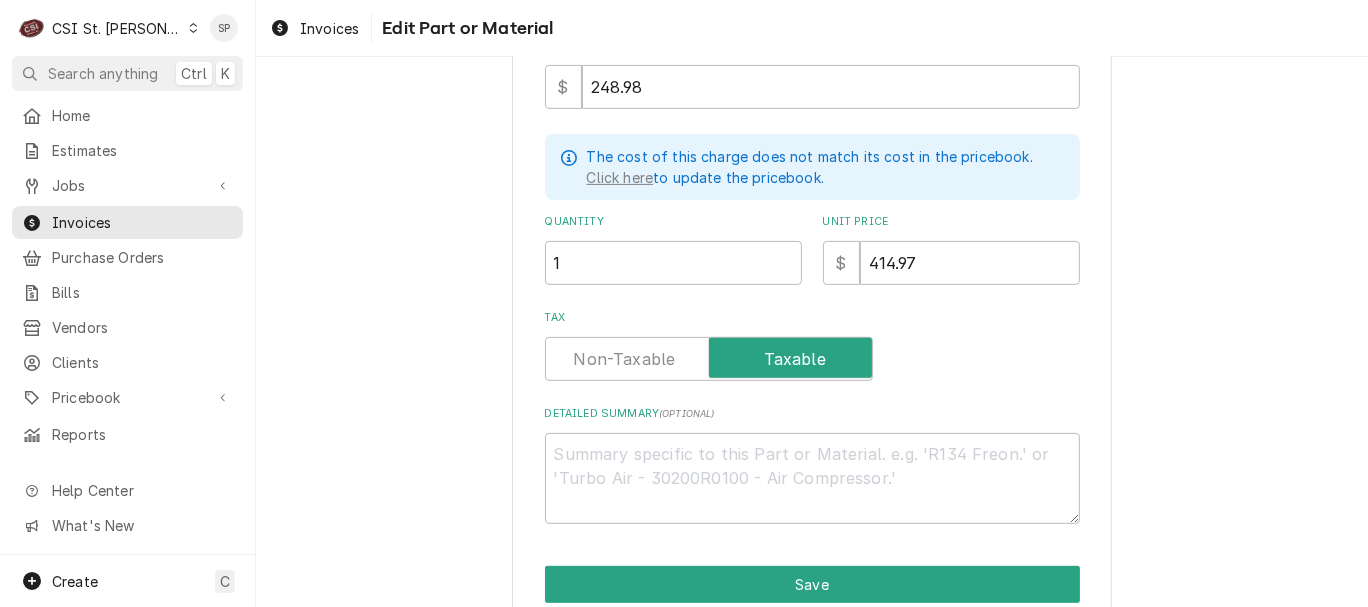 scroll, scrollTop: 533, scrollLeft: 0, axis: vertical 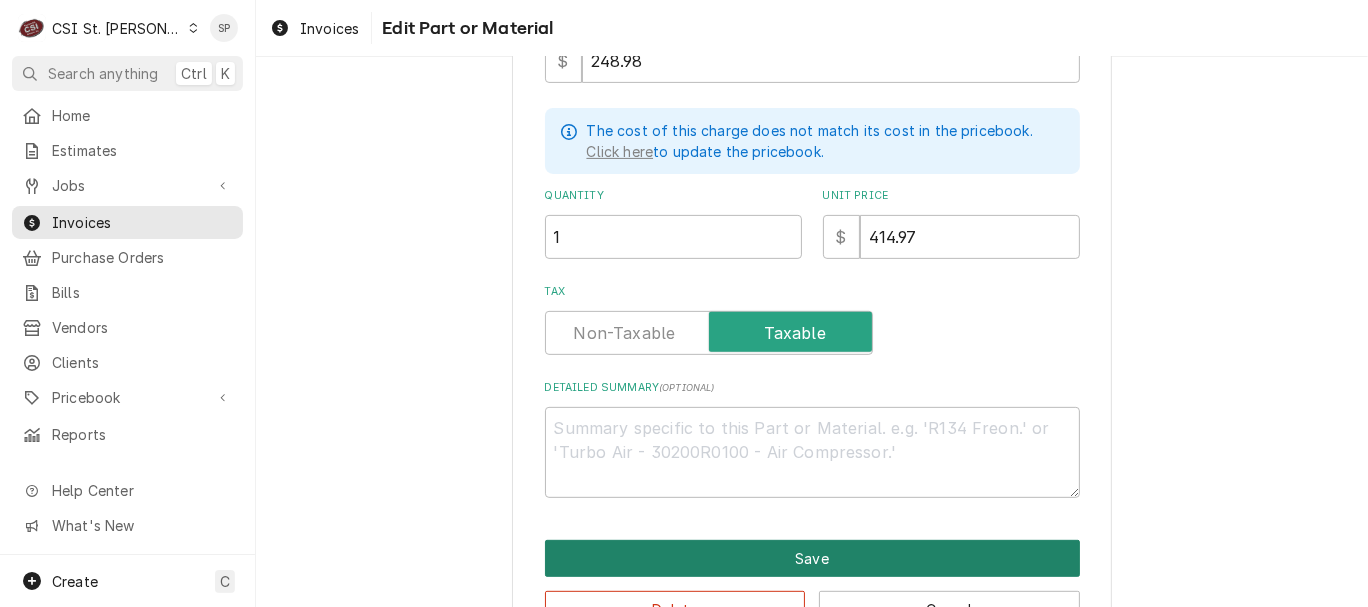 click on "Save" at bounding box center [812, 558] 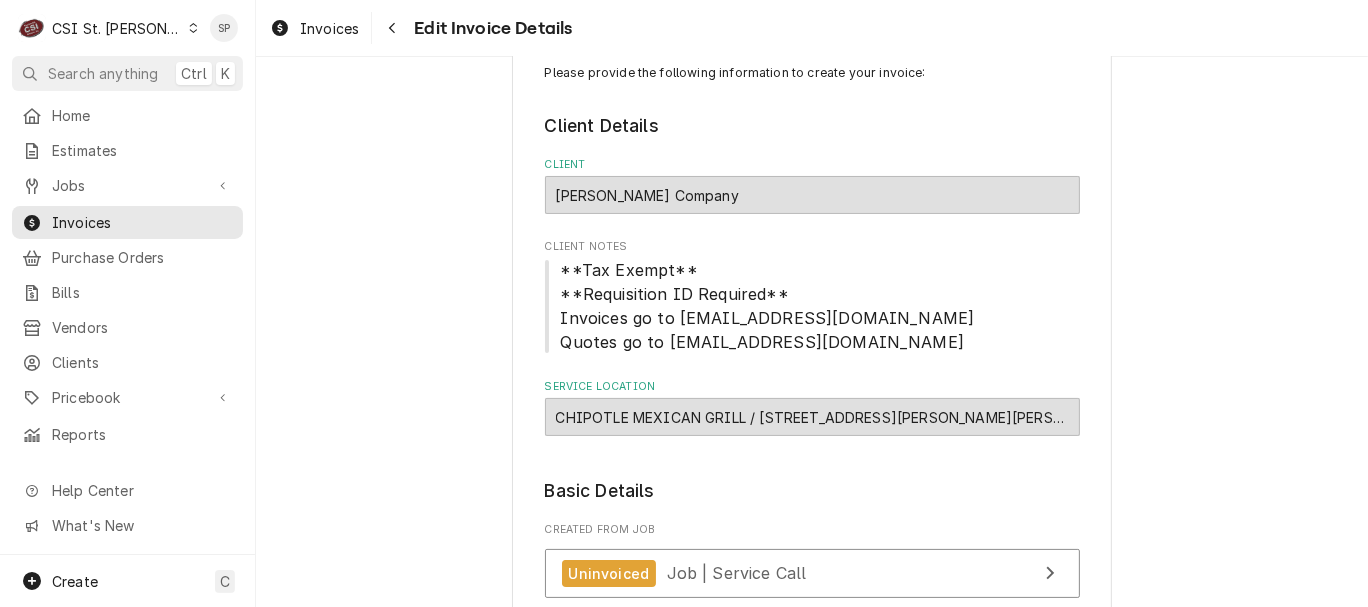 scroll, scrollTop: 44, scrollLeft: 0, axis: vertical 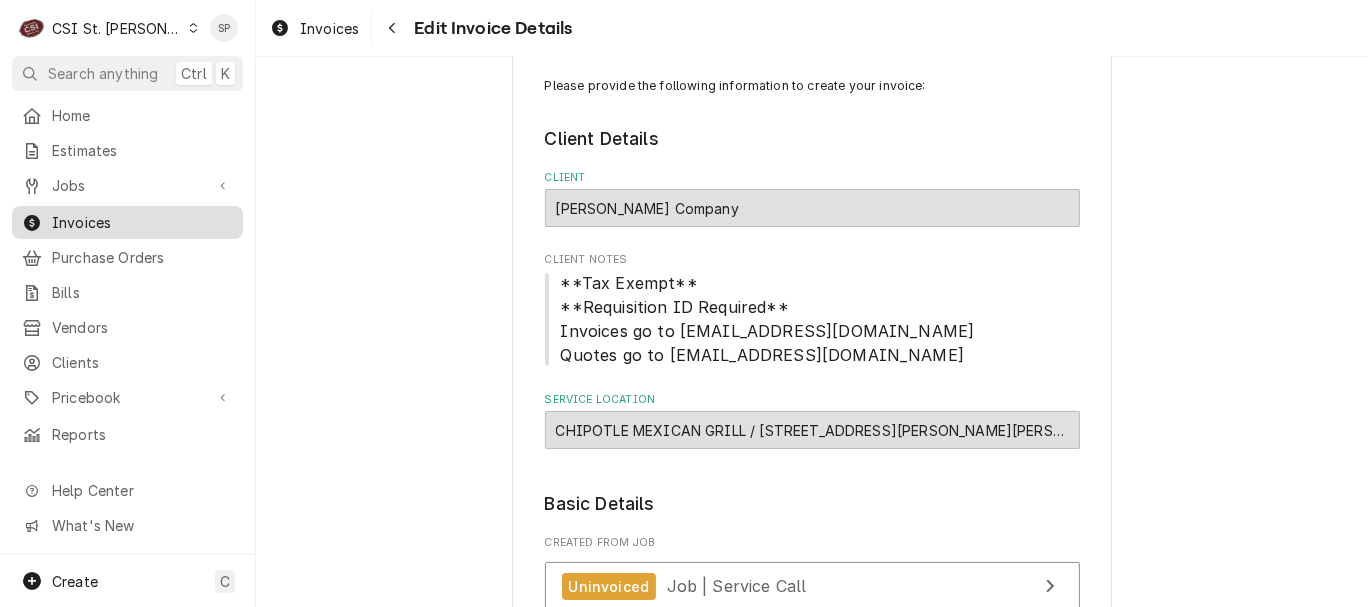 click on "Invoices" at bounding box center [142, 222] 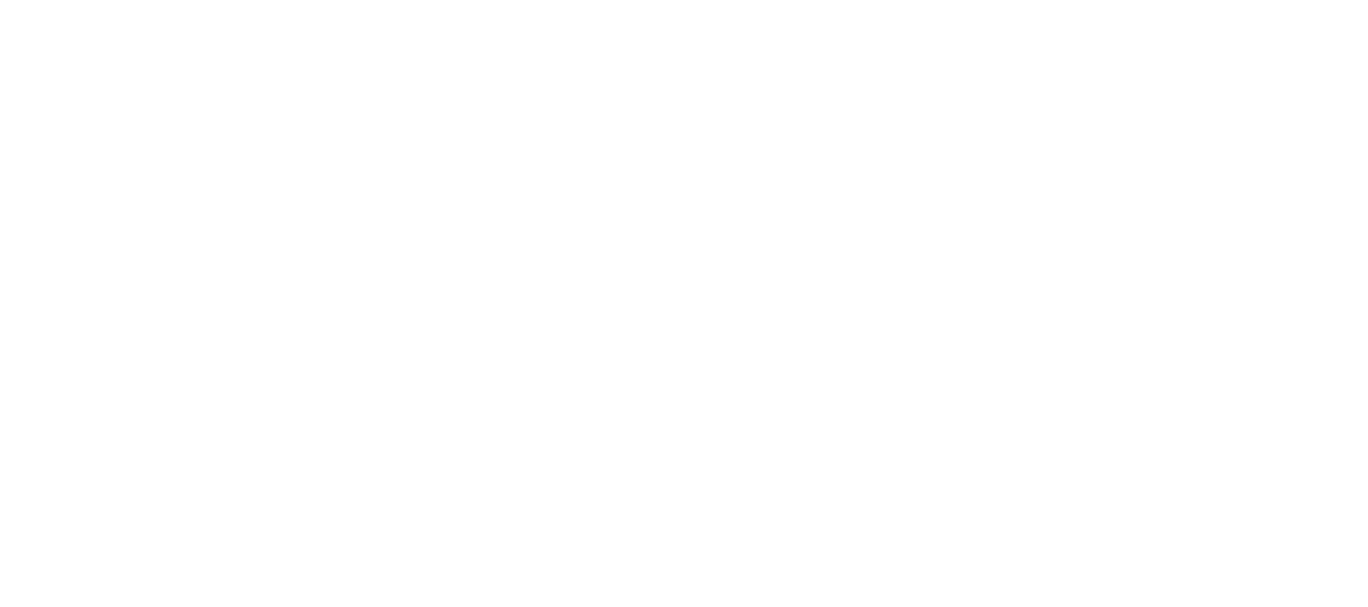 scroll, scrollTop: 0, scrollLeft: 0, axis: both 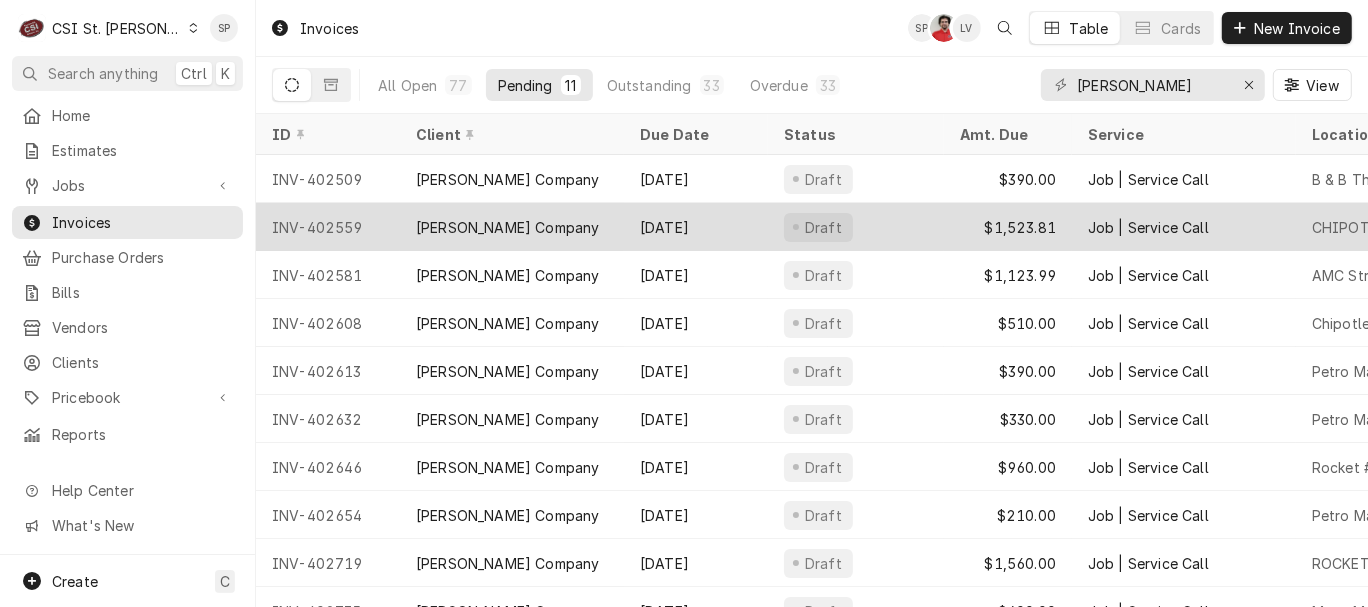 click on "INV-402559" at bounding box center (328, 227) 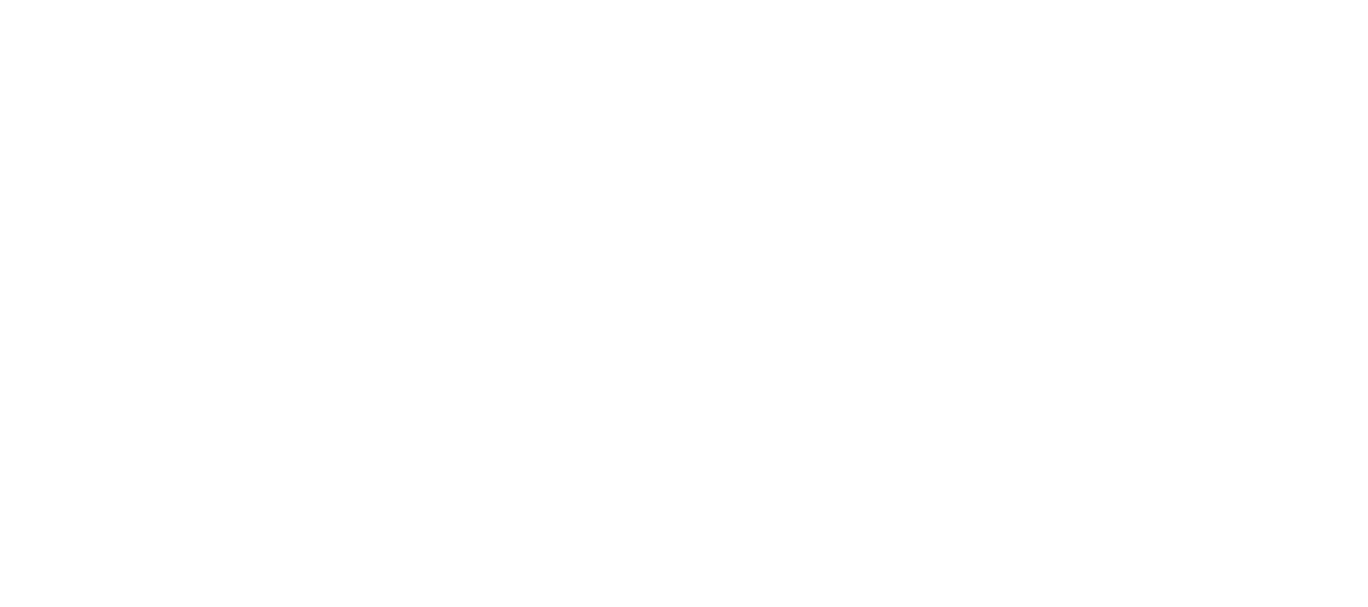 scroll, scrollTop: 0, scrollLeft: 0, axis: both 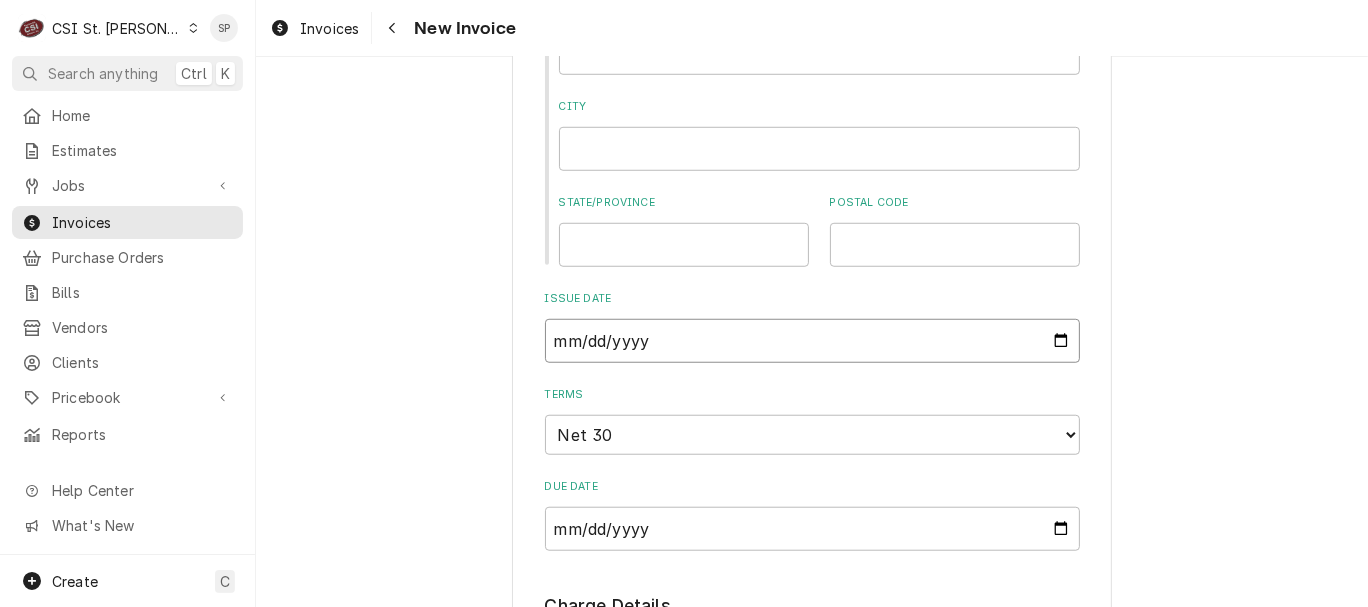 click on "2025-07-18" at bounding box center (812, 341) 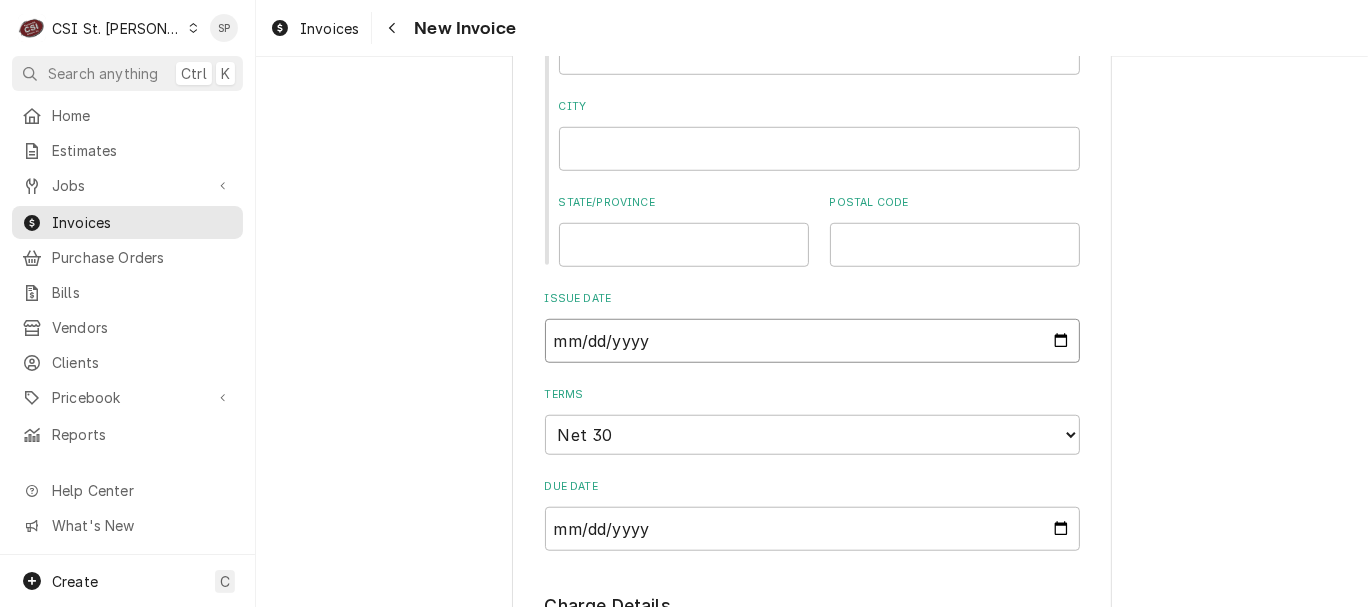 type on "2025-07-25" 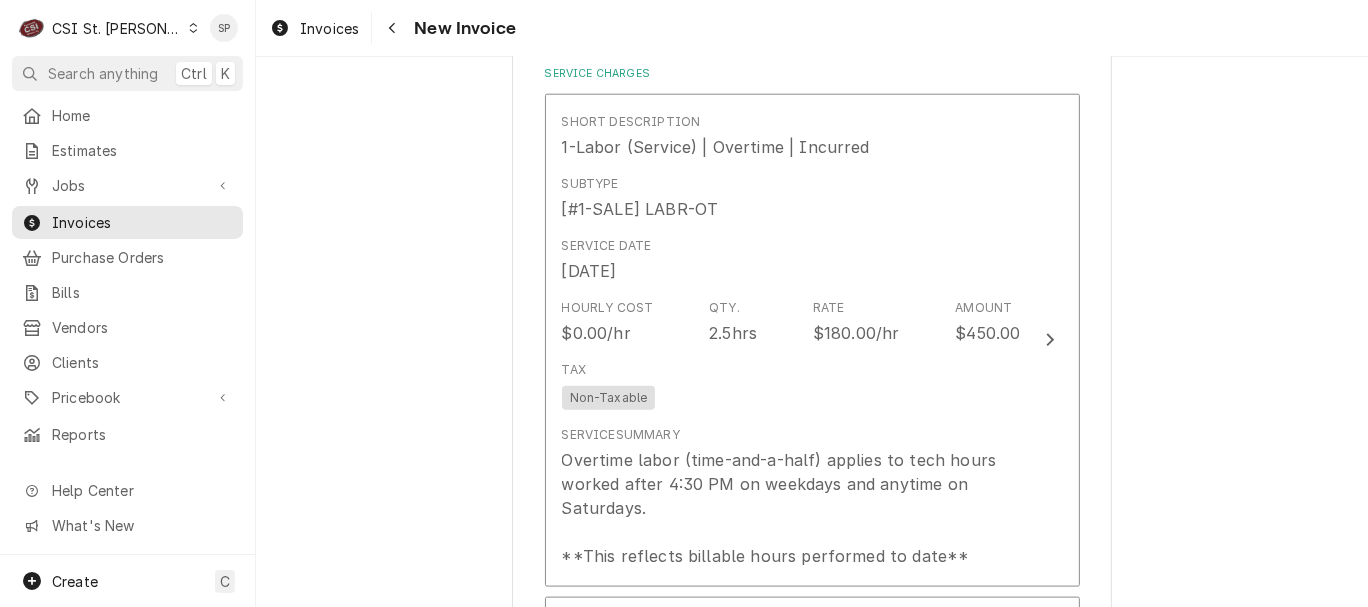 scroll, scrollTop: 1777, scrollLeft: 0, axis: vertical 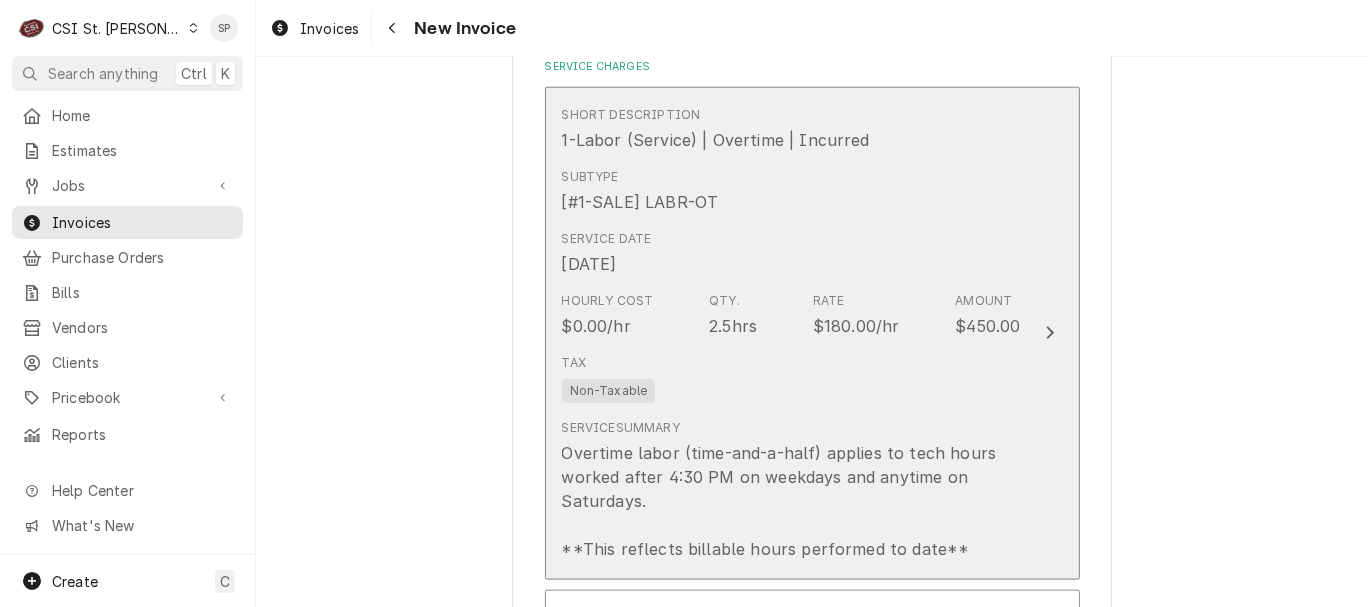 click on "$180.00/hr" at bounding box center [856, 326] 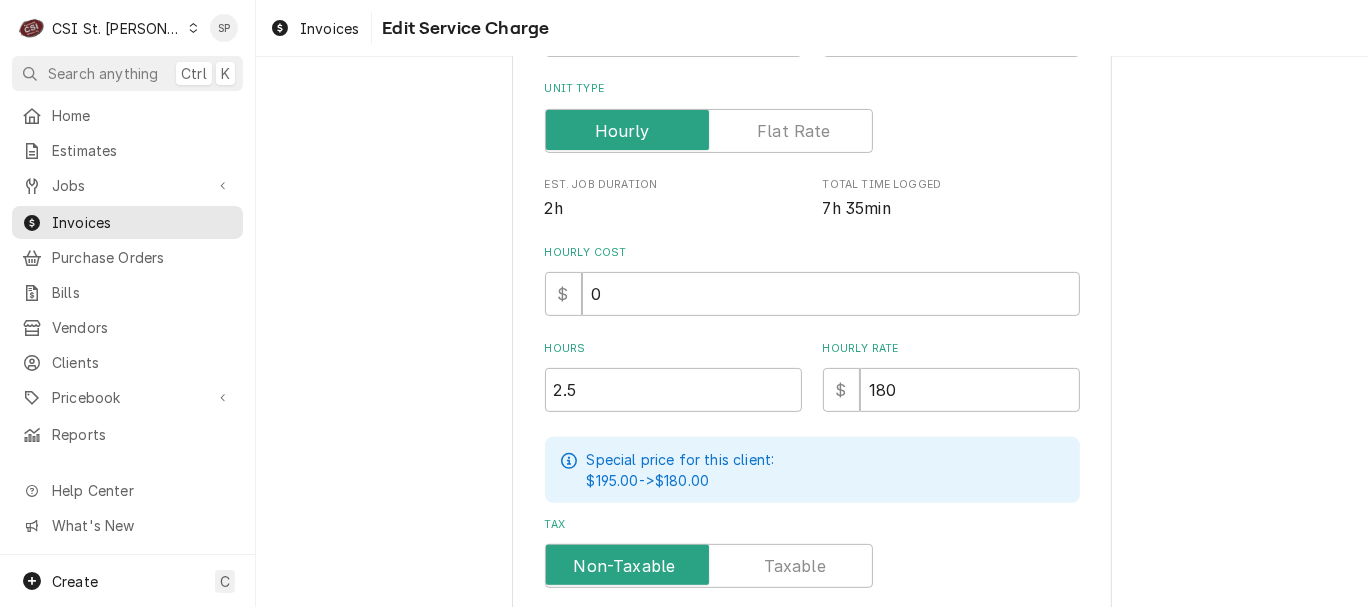 scroll, scrollTop: 444, scrollLeft: 0, axis: vertical 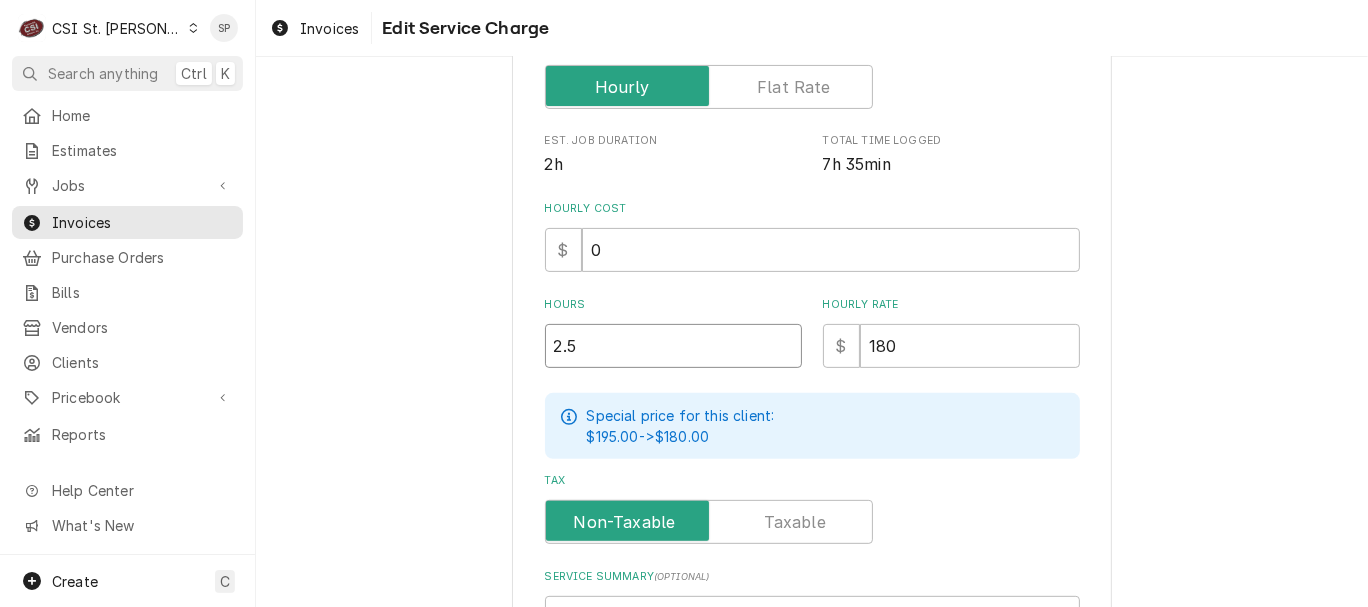 click on "2.5" at bounding box center [673, 346] 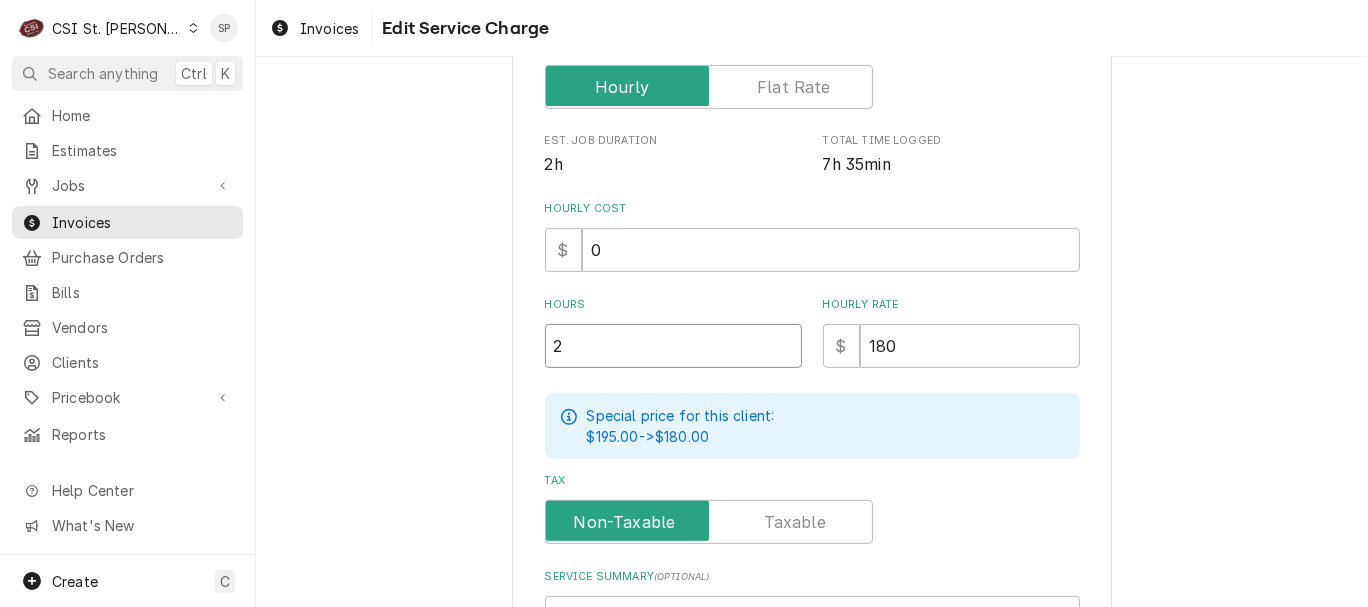 type on "x" 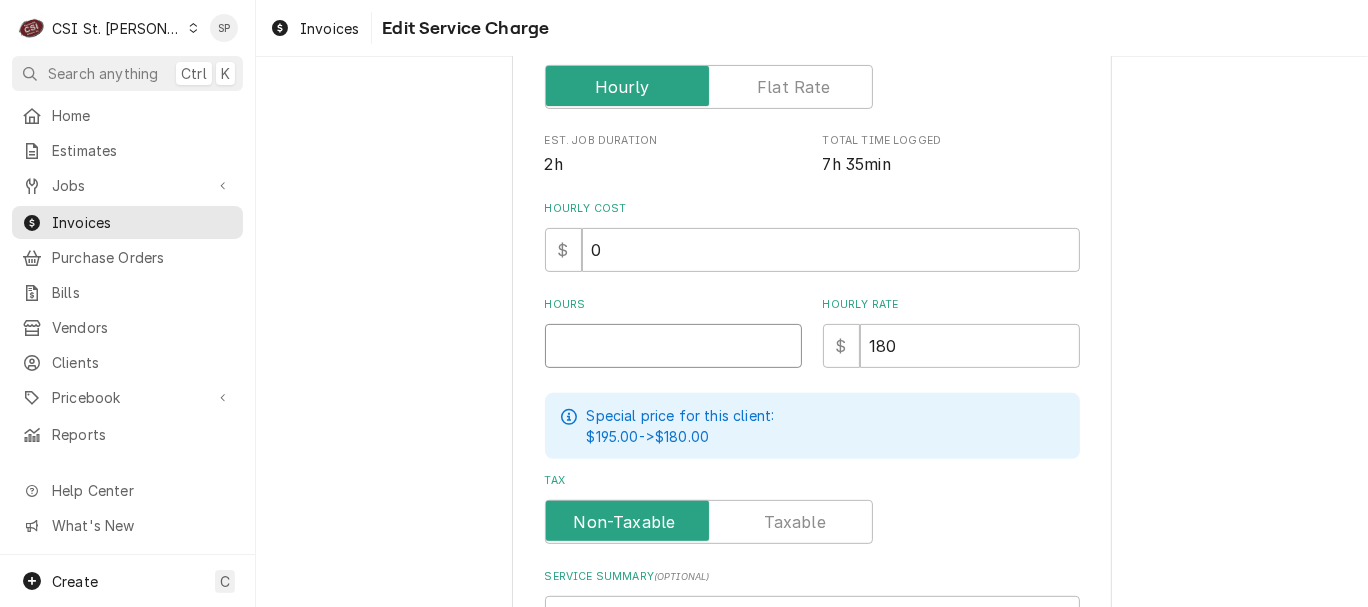 type on "x" 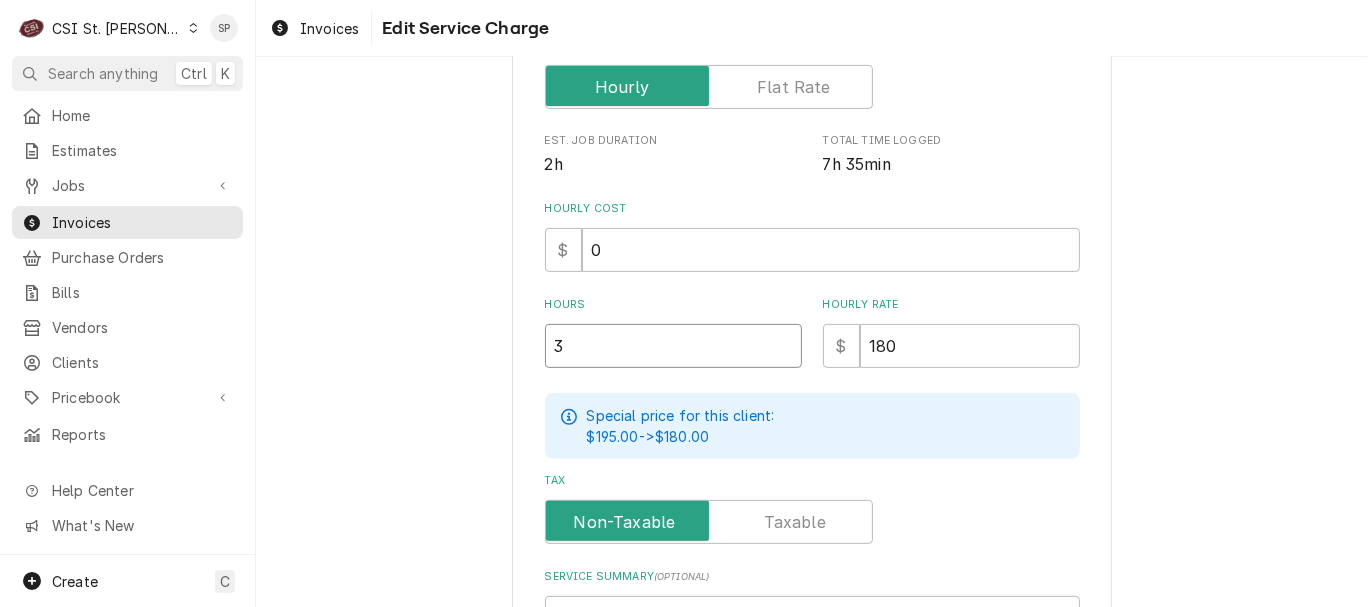 type on "x" 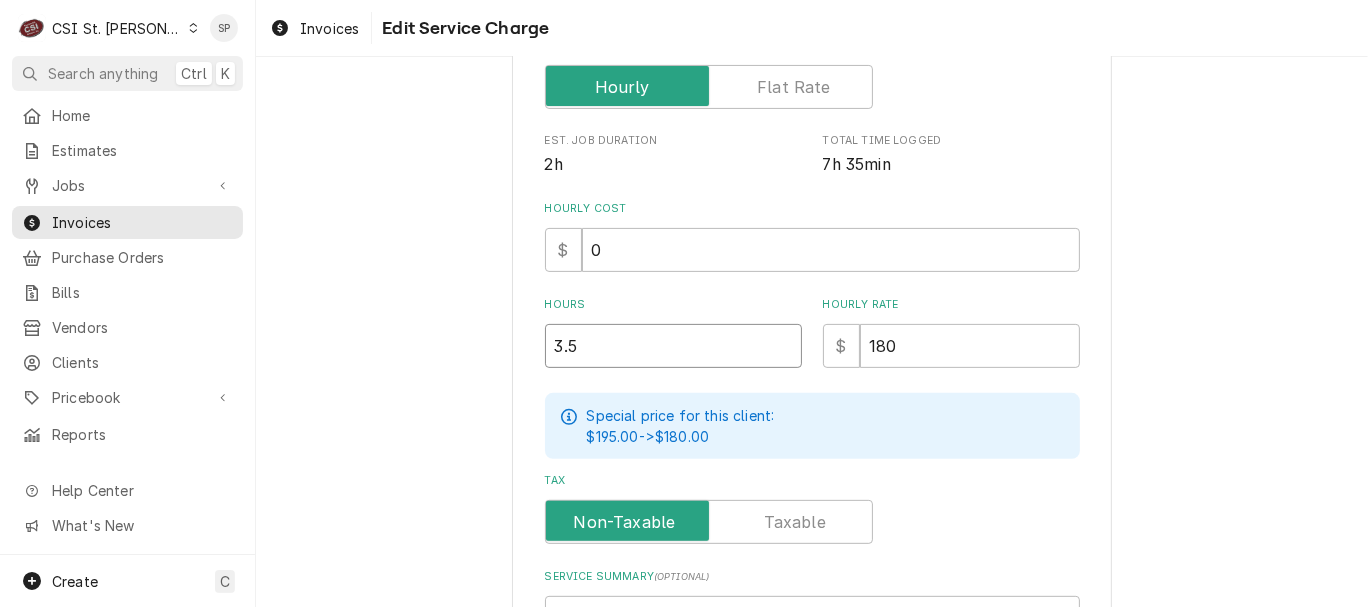 type on "3.5" 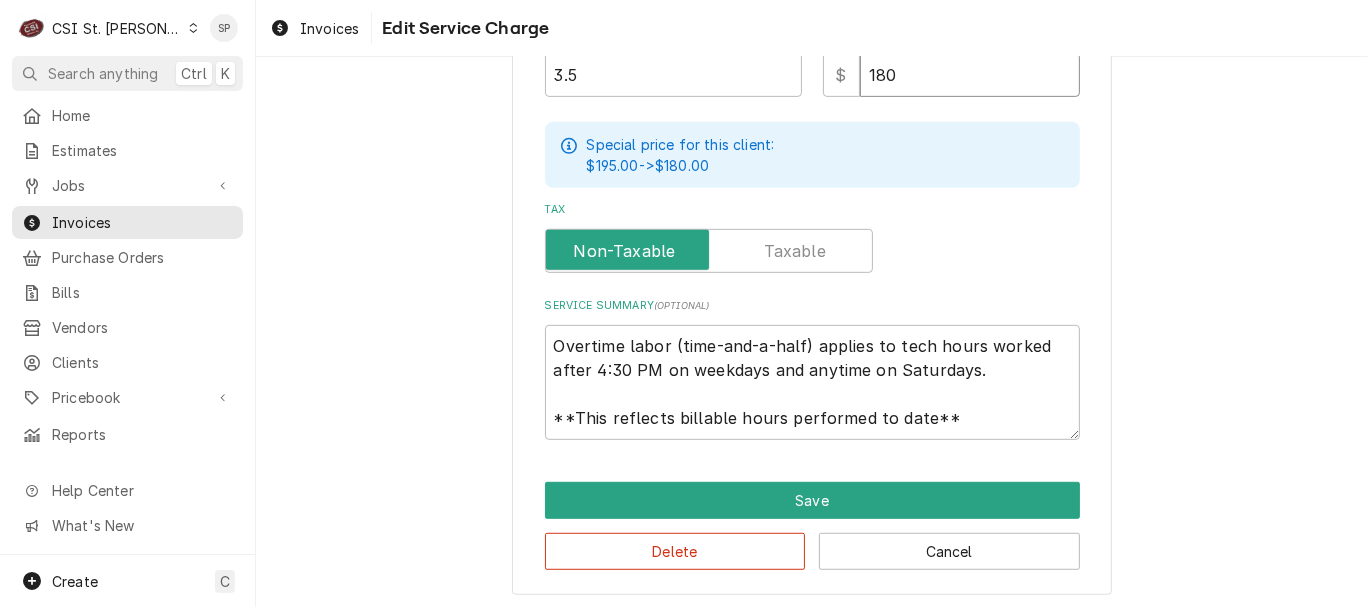 scroll, scrollTop: 720, scrollLeft: 0, axis: vertical 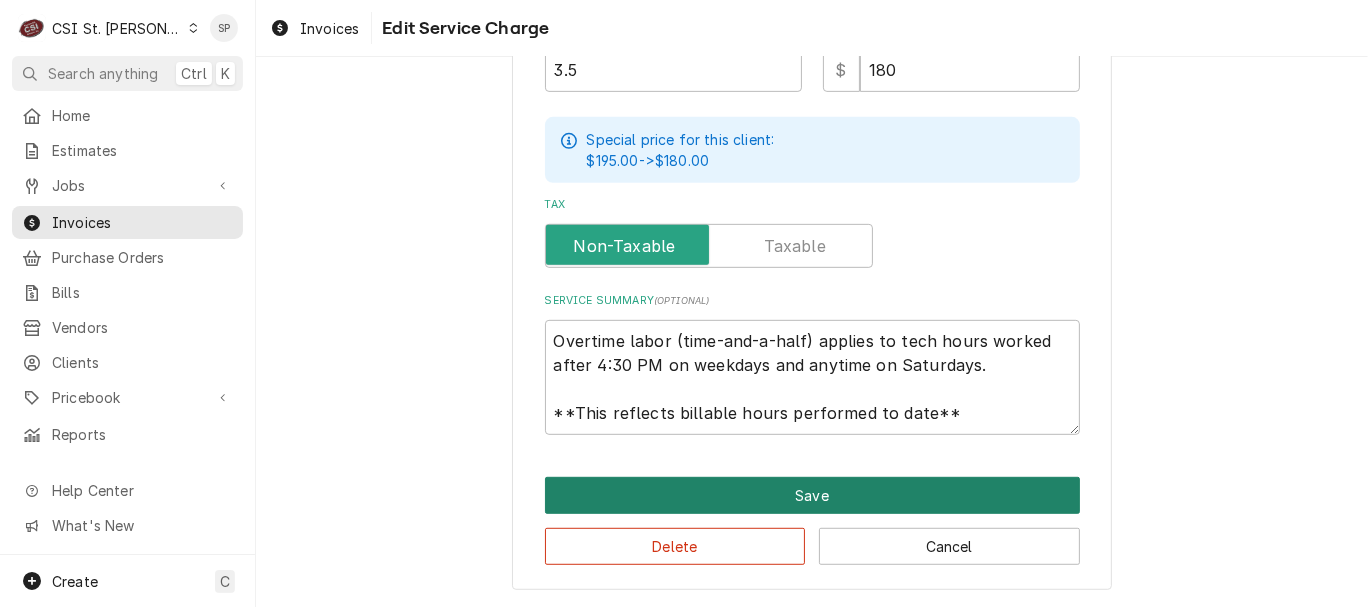 click on "Save" at bounding box center (812, 495) 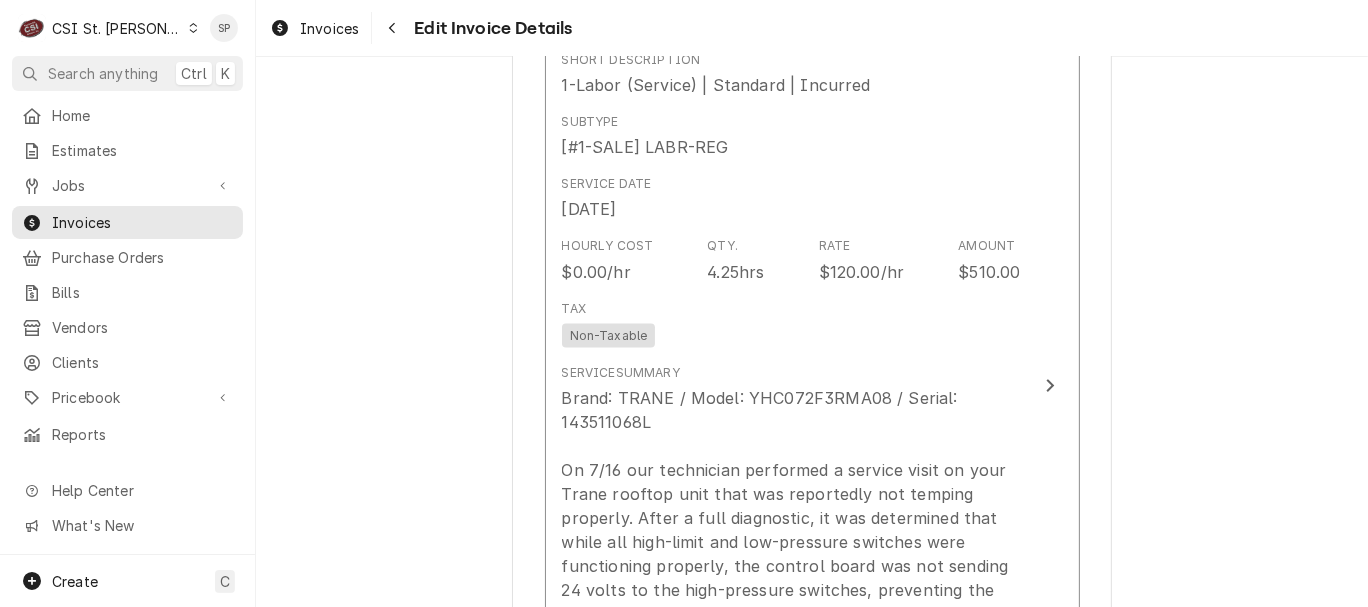 scroll, scrollTop: 2347, scrollLeft: 0, axis: vertical 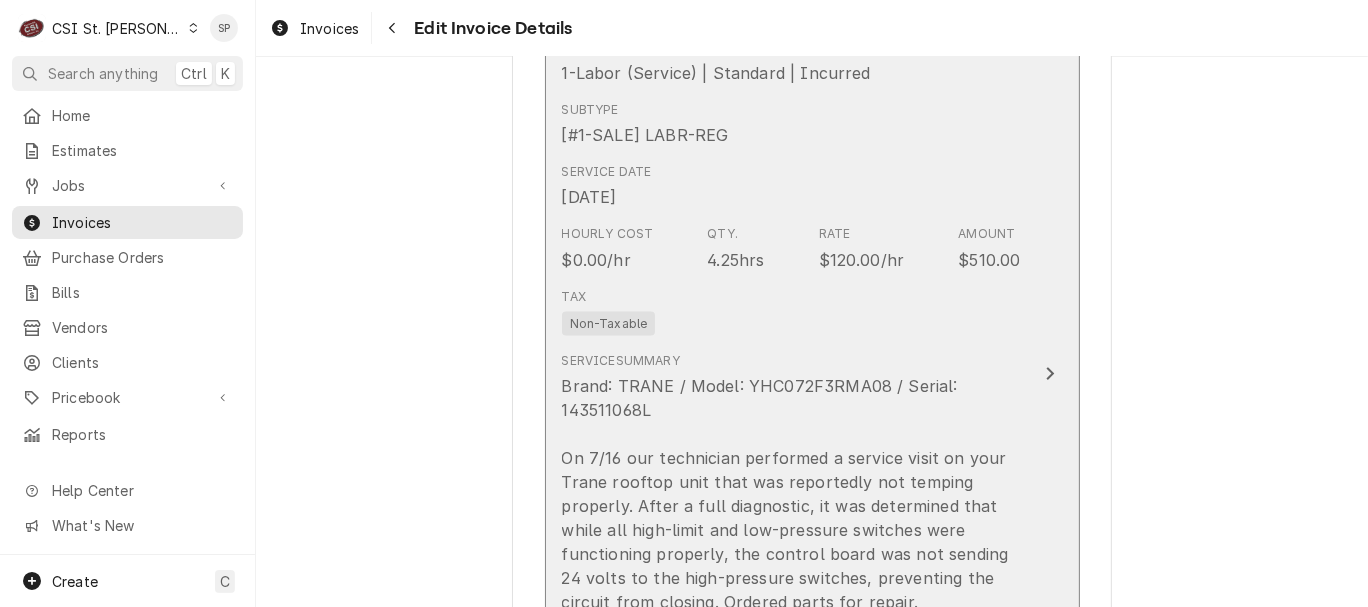 click on "4.25hrs" at bounding box center [735, 260] 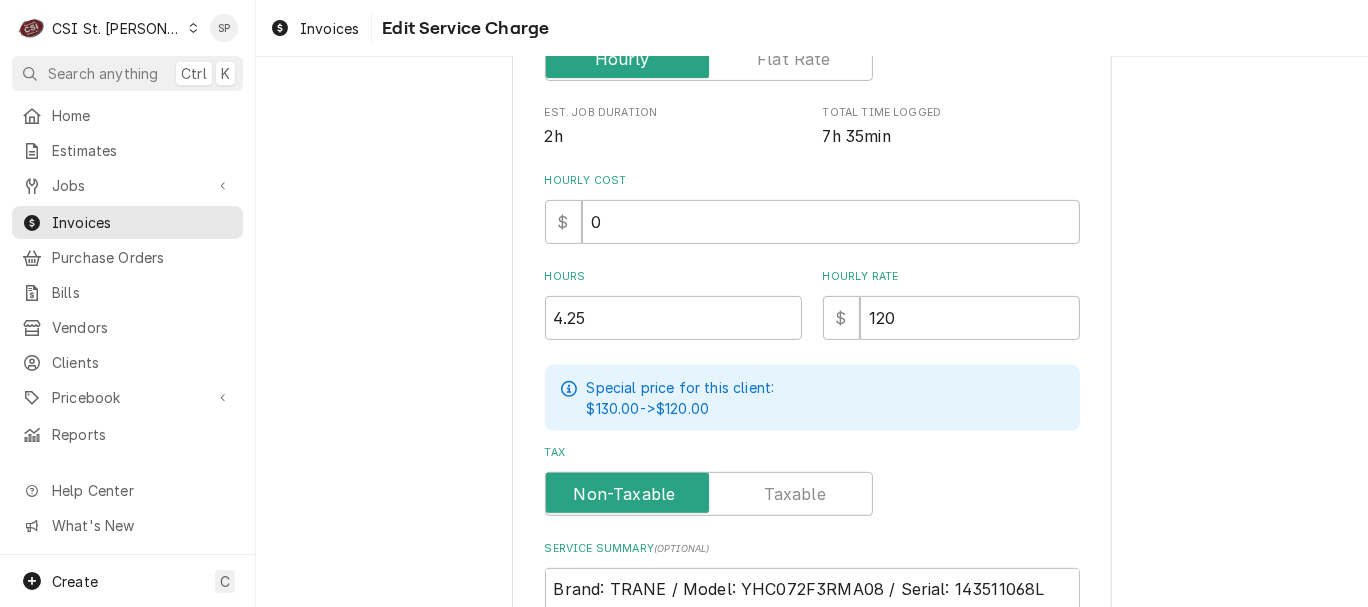 scroll, scrollTop: 488, scrollLeft: 0, axis: vertical 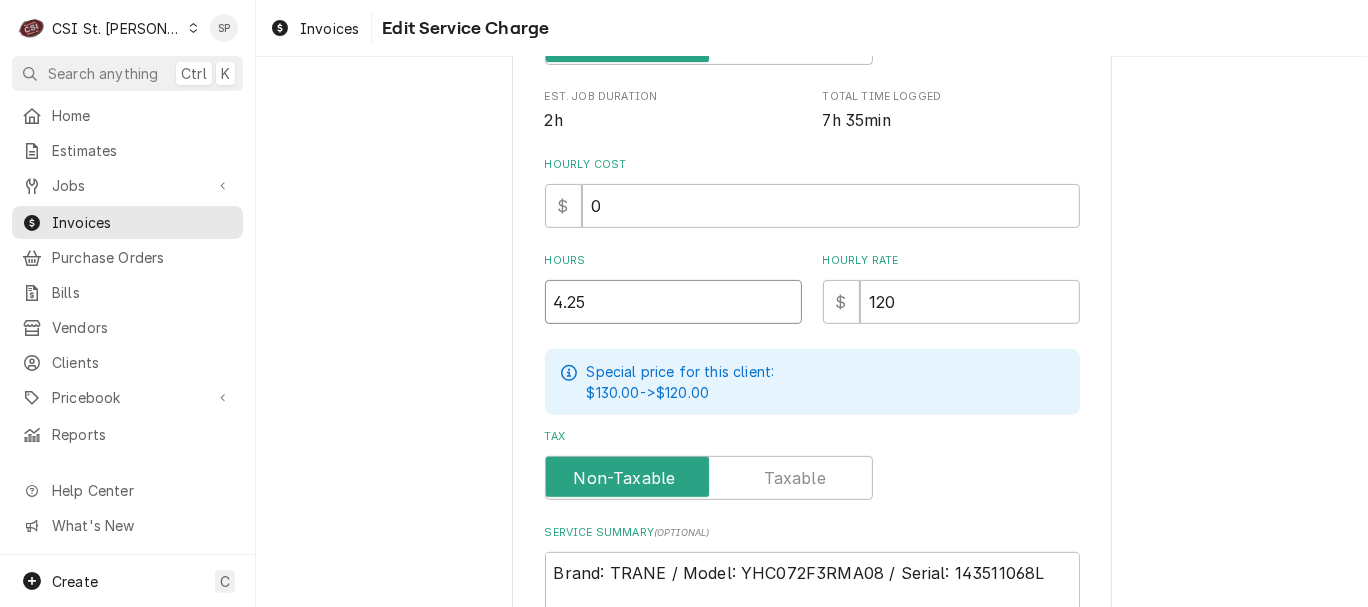 click on "4.25" at bounding box center [673, 302] 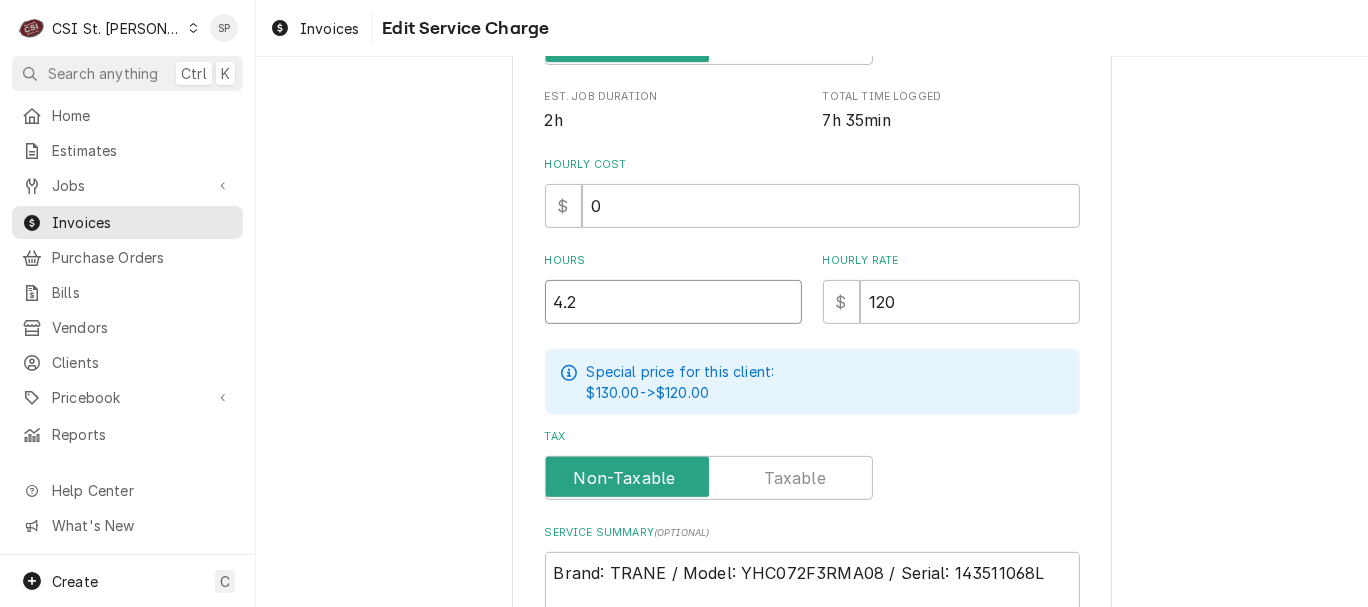 type on "x" 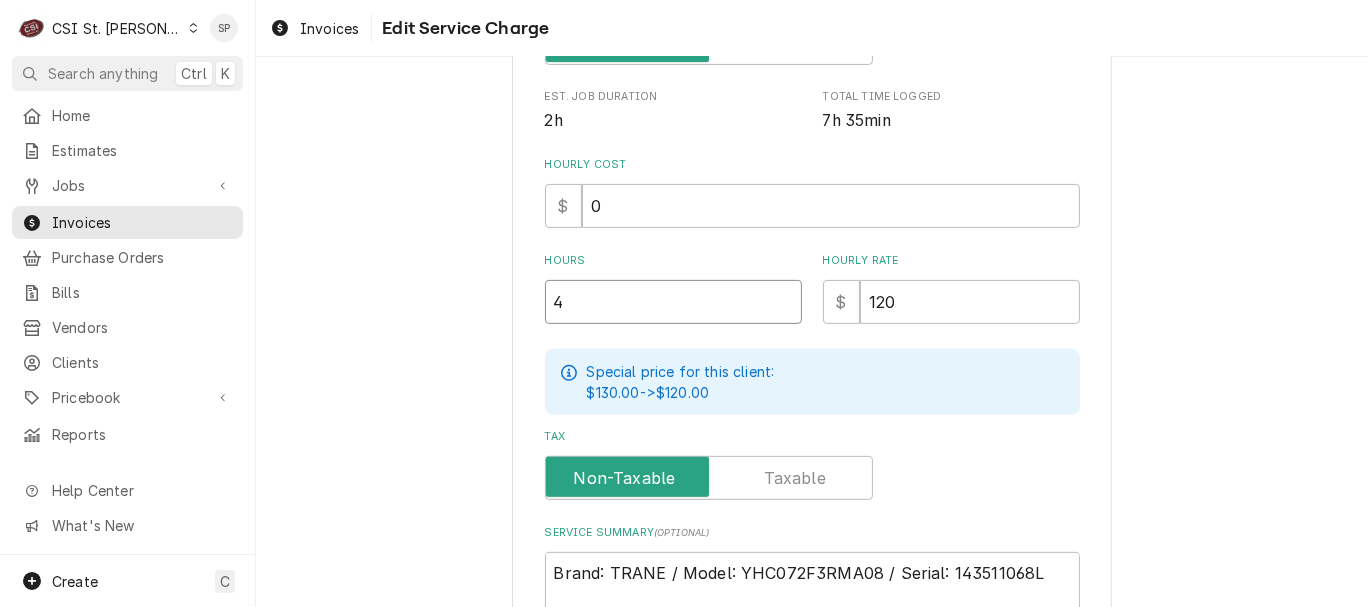 type on "x" 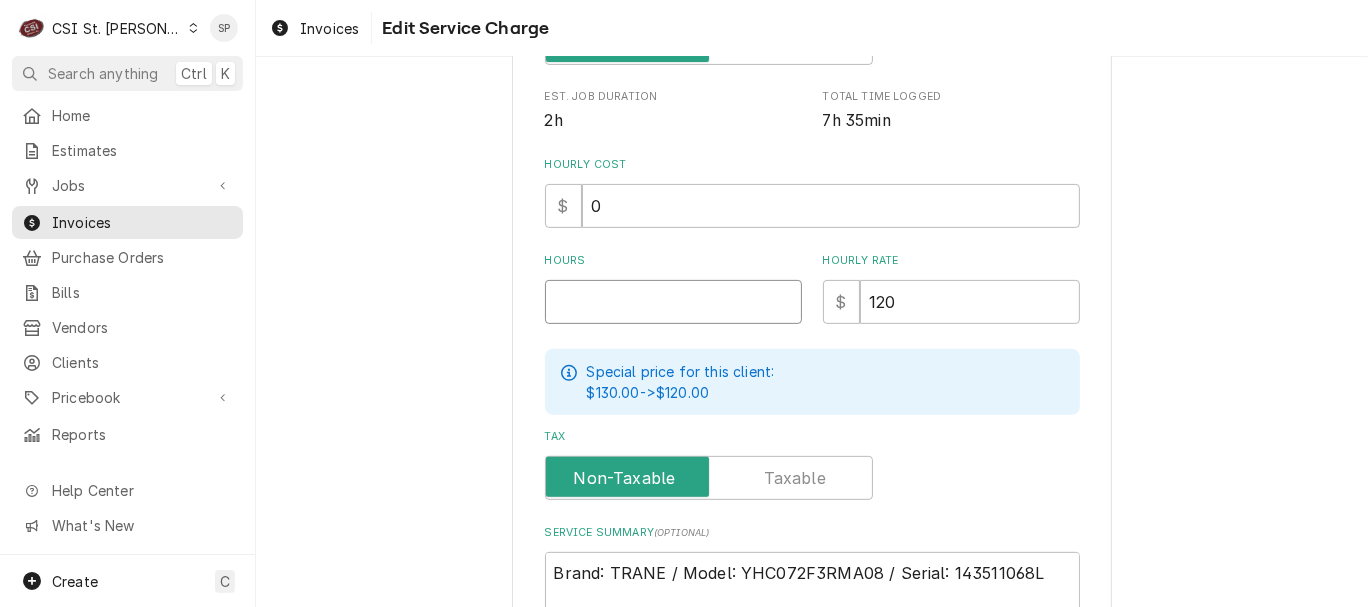 type on "x" 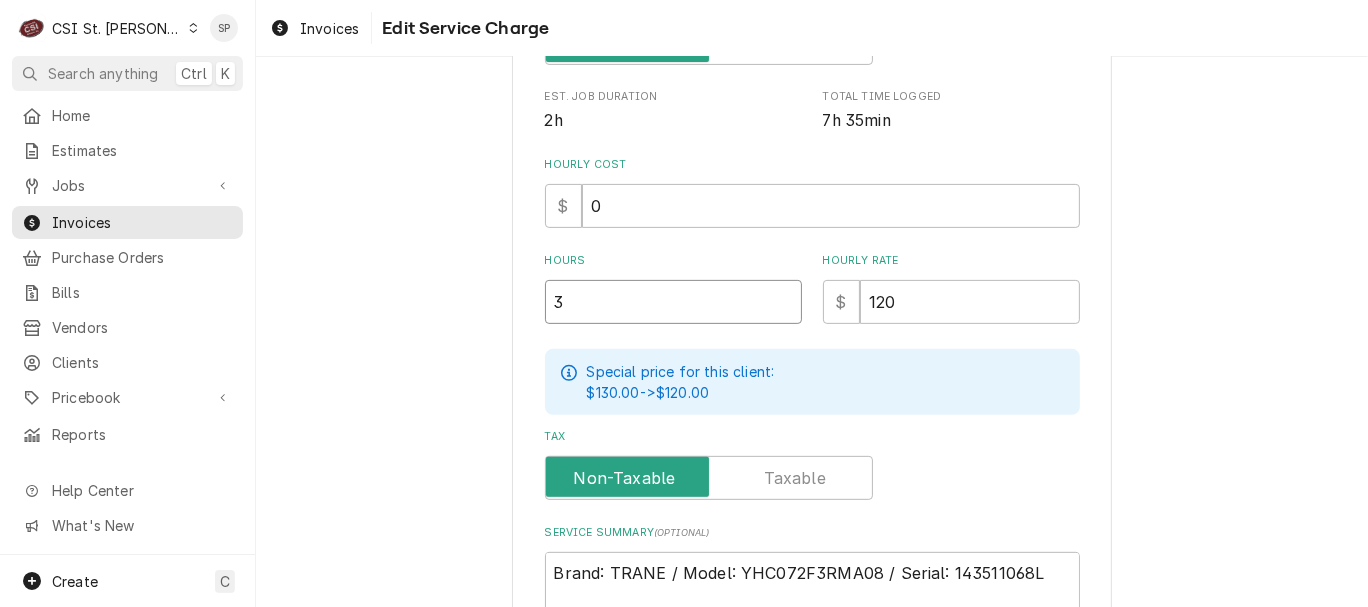 type on "x" 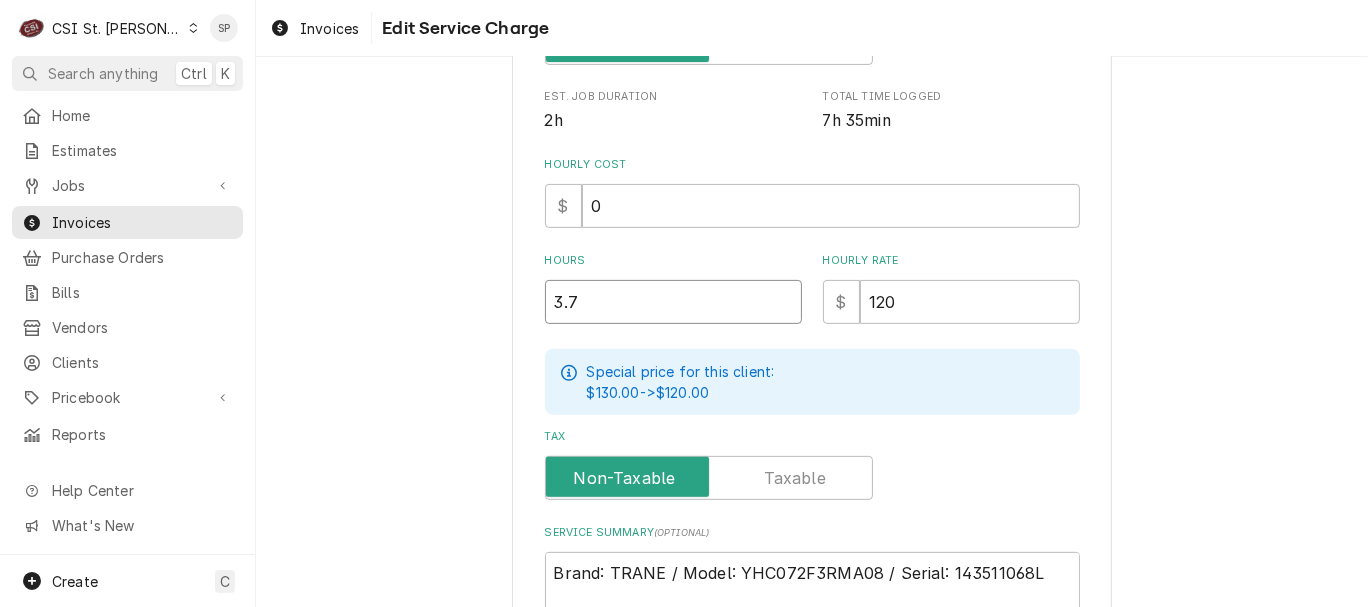 type on "x" 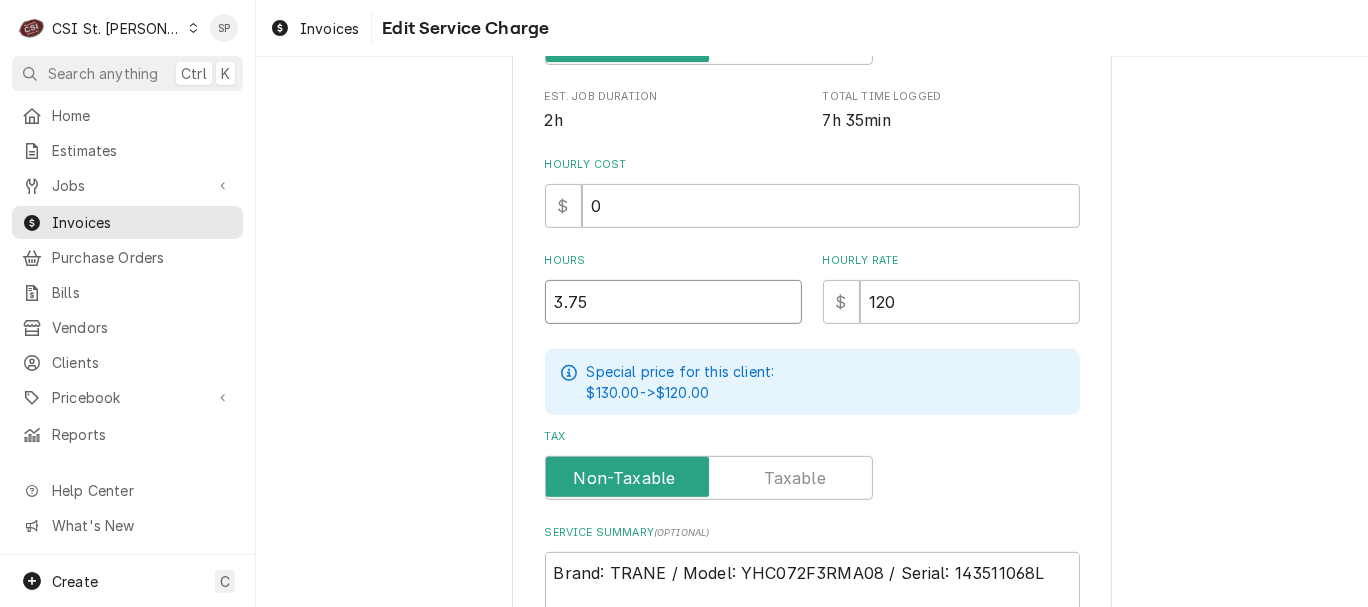 type on "3.75" 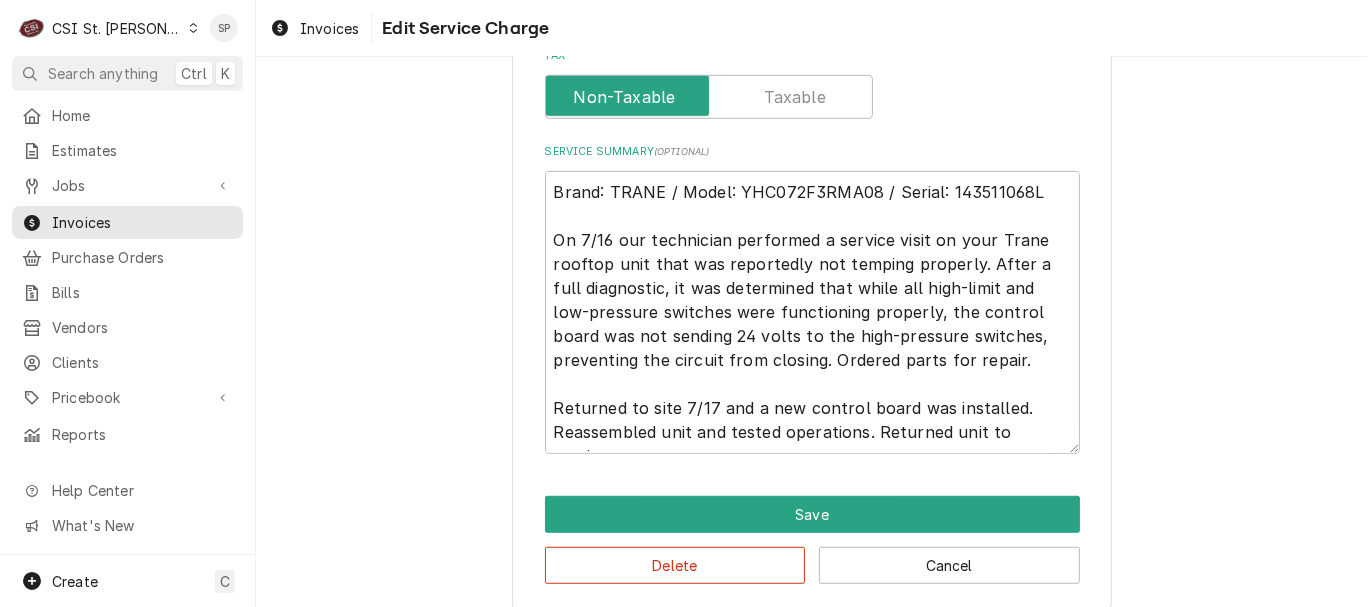 scroll, scrollTop: 887, scrollLeft: 0, axis: vertical 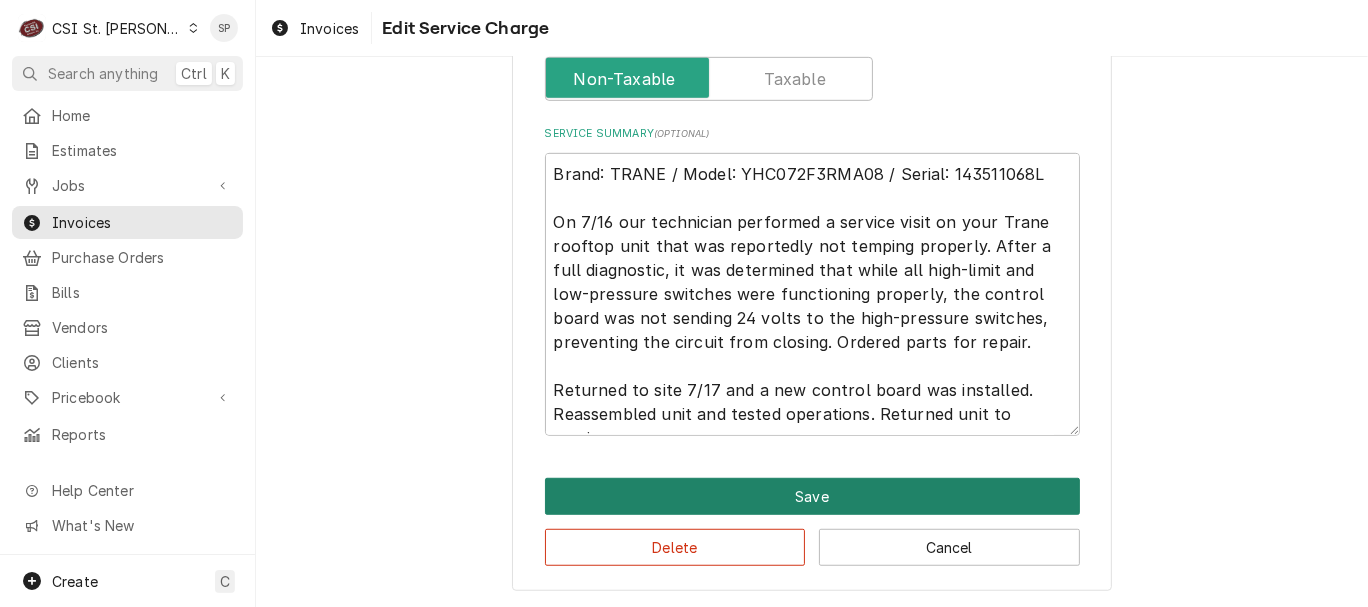 click on "Save" at bounding box center [812, 496] 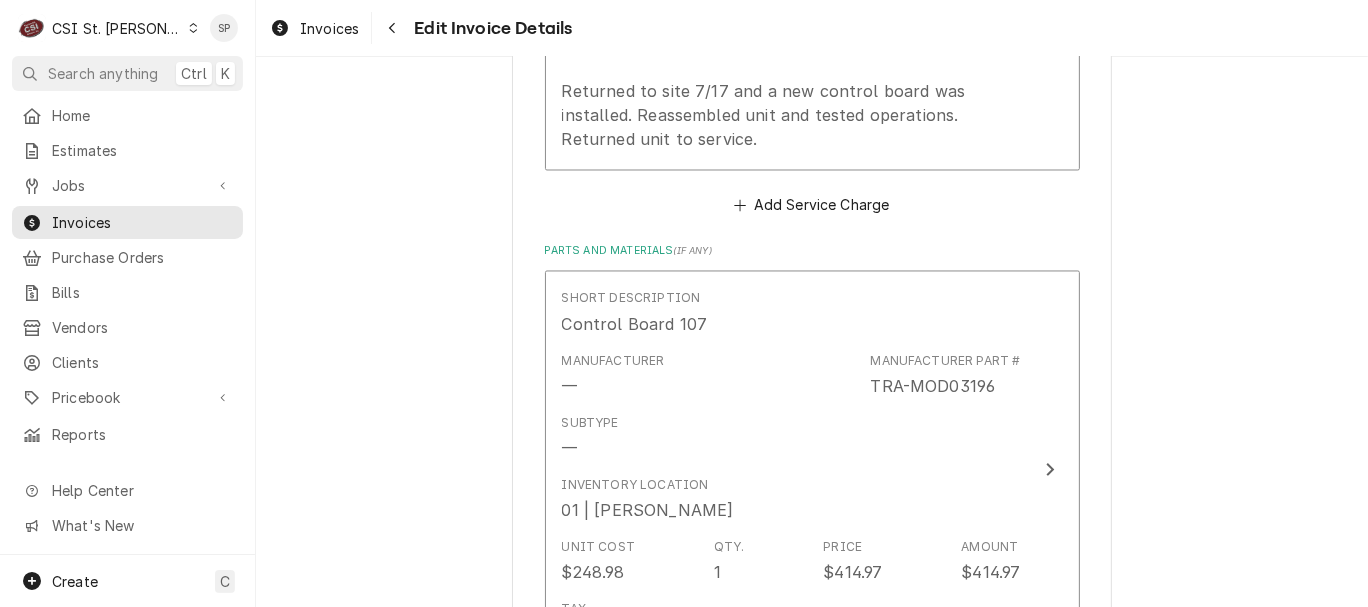 scroll, scrollTop: 3038, scrollLeft: 0, axis: vertical 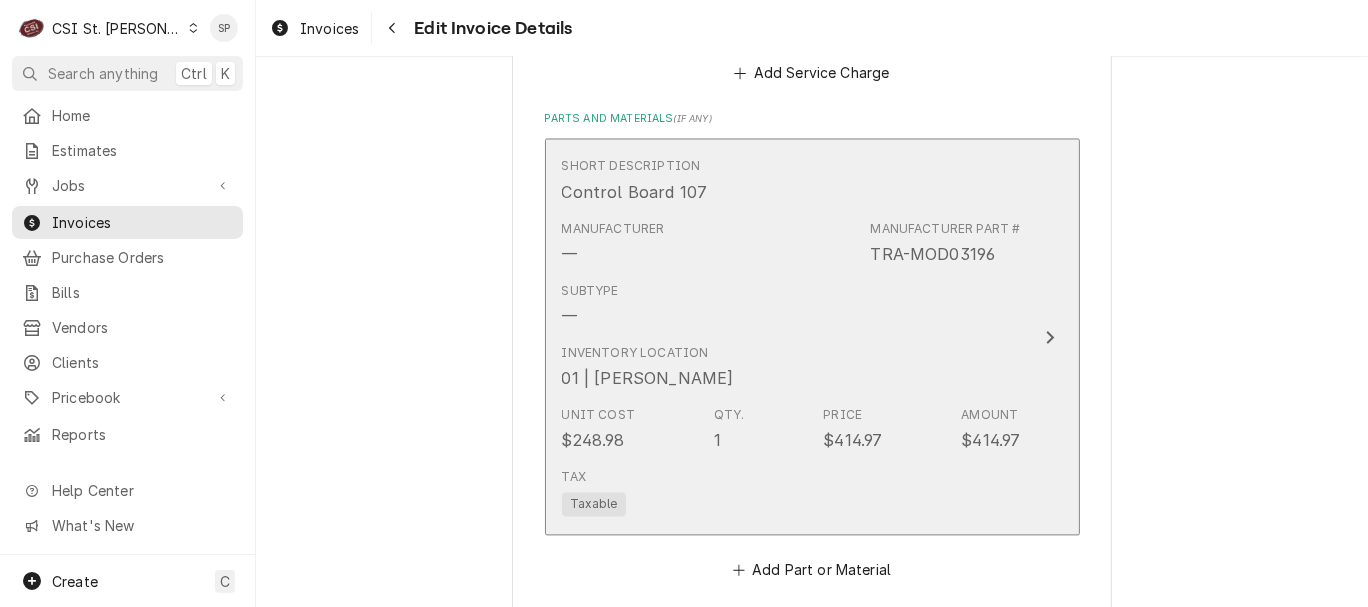 click on "Subtype —" at bounding box center [791, 305] 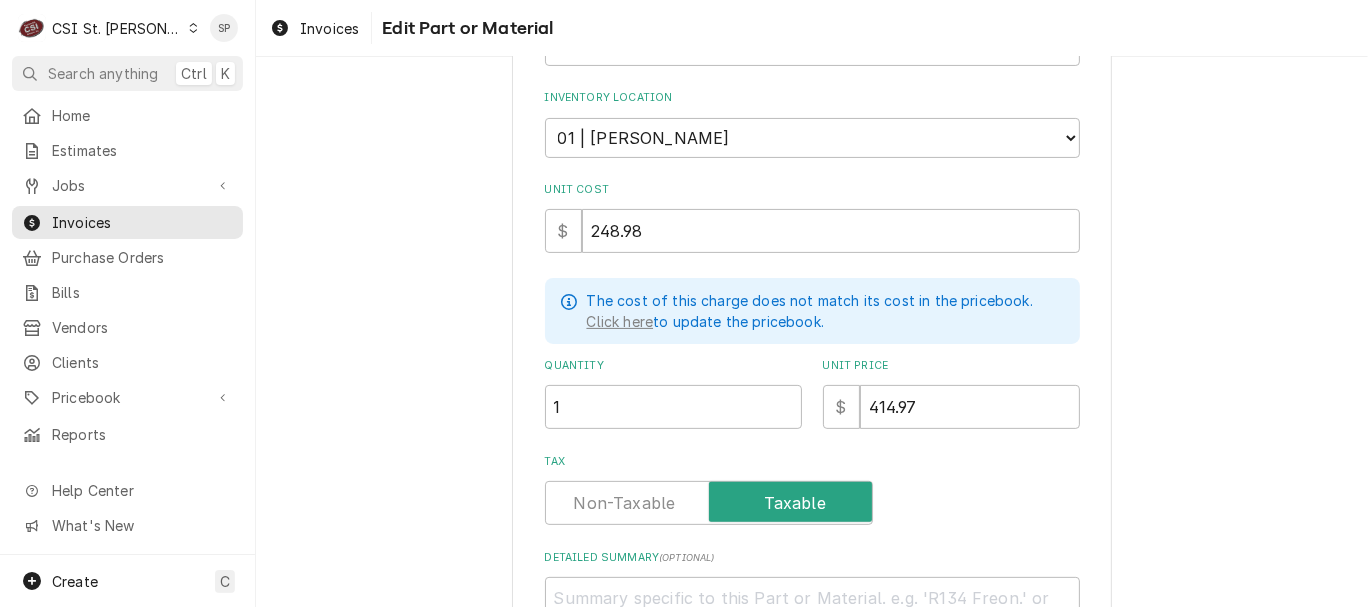 scroll, scrollTop: 0, scrollLeft: 0, axis: both 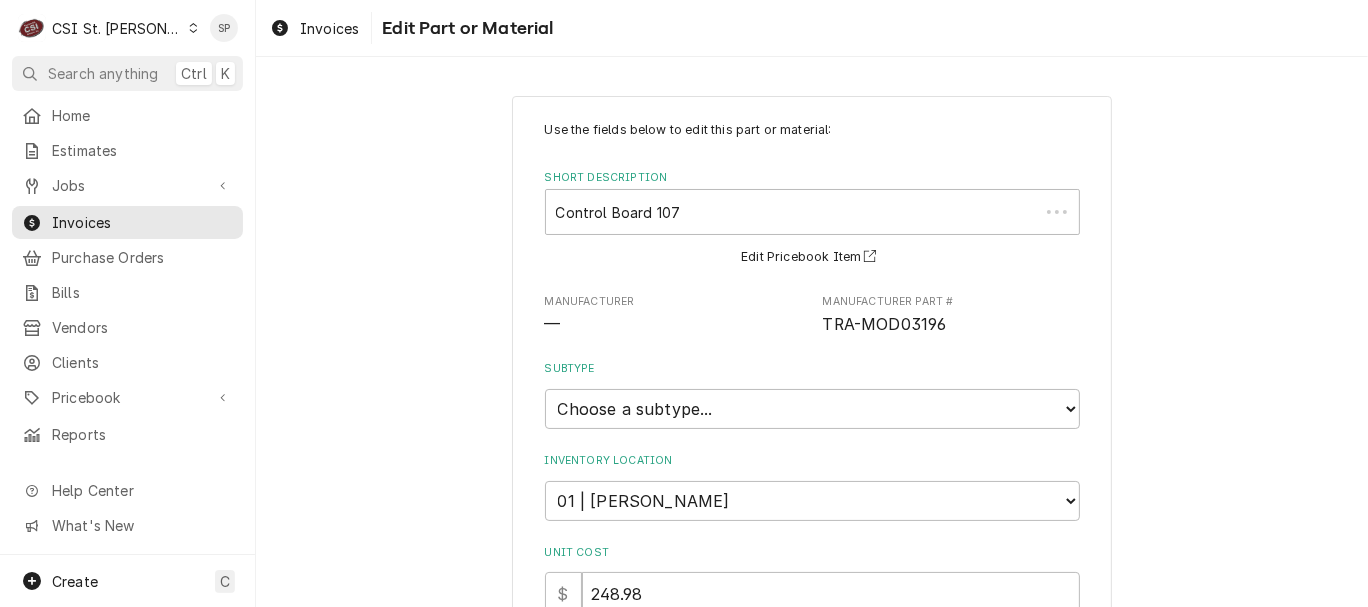 type on "x" 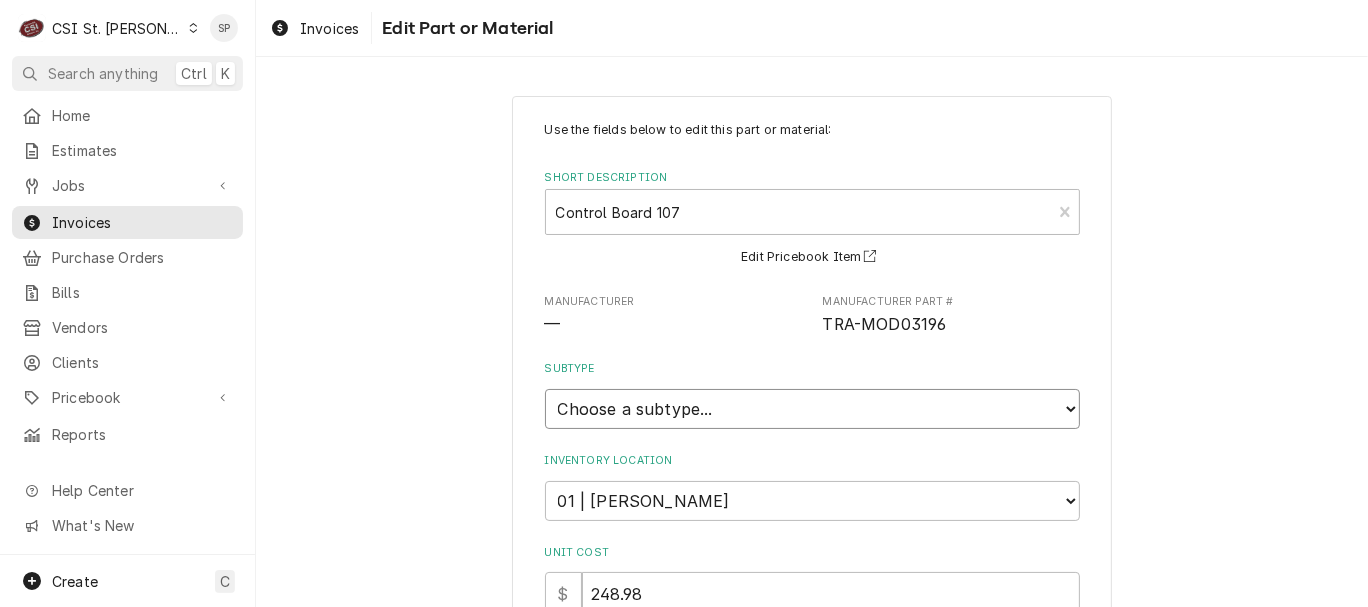 click on "Choose a subtype... [#2-DUAL] AFTERHRS-WH-CHG-2 [#2-DUAL] BEV-EQUIP [#2-DUAL] BEV-MATS [#2-DUAL] CONT-LABR-2 [#2-DUAL] CRANE-LIFT-2 [#2-DUAL] EQUIP-RENT-2 [#2-DUAL] INVEN-PARTS [#2-DUAL] MAINT-SUPPLY [#2-DUAL] MISC-EQUIP [#2-DUAL] MISC-NON-INVEN [#2-DUAL] PROJ-CONT-LABR-2 [#2-DUAL] PROJ-EQUIP [#2-DUAL] PROJ-MATS [#3-BILL] SHOP-TOOLS" at bounding box center [812, 409] 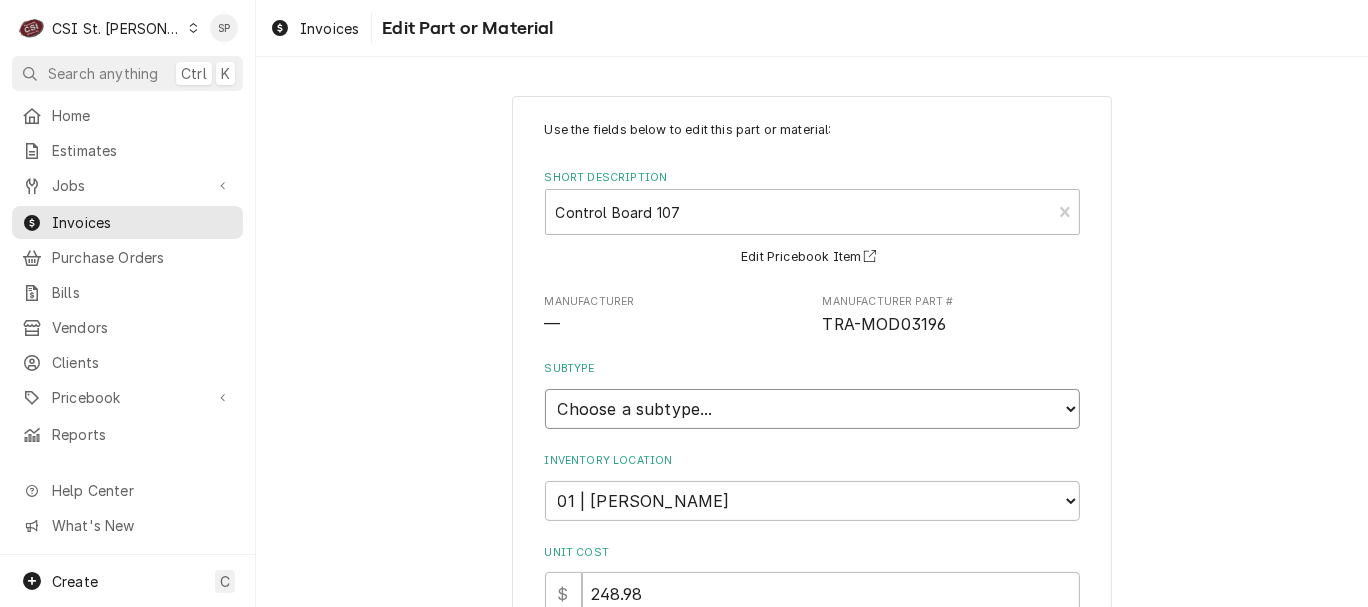 select on "1" 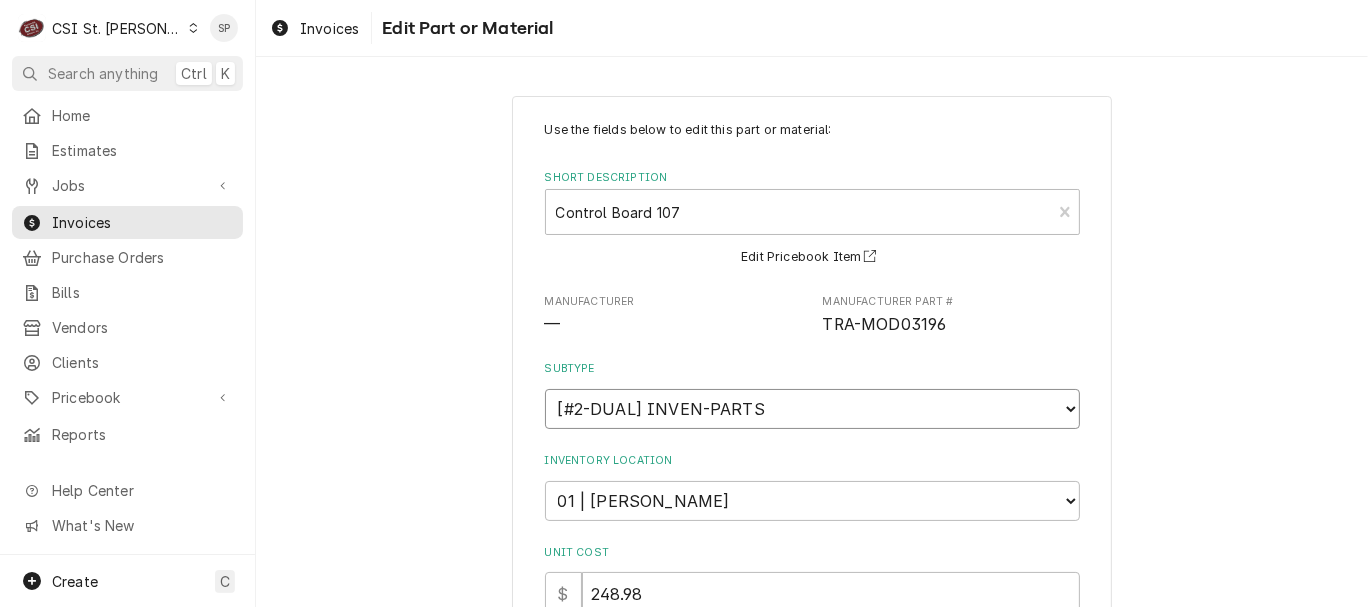 click on "Choose a subtype... [#2-DUAL] AFTERHRS-WH-CHG-2 [#2-DUAL] BEV-EQUIP [#2-DUAL] BEV-MATS [#2-DUAL] CONT-LABR-2 [#2-DUAL] CRANE-LIFT-2 [#2-DUAL] EQUIP-RENT-2 [#2-DUAL] INVEN-PARTS [#2-DUAL] MAINT-SUPPLY [#2-DUAL] MISC-EQUIP [#2-DUAL] MISC-NON-INVEN [#2-DUAL] PROJ-CONT-LABR-2 [#2-DUAL] PROJ-EQUIP [#2-DUAL] PROJ-MATS [#3-BILL] SHOP-TOOLS" at bounding box center [812, 409] 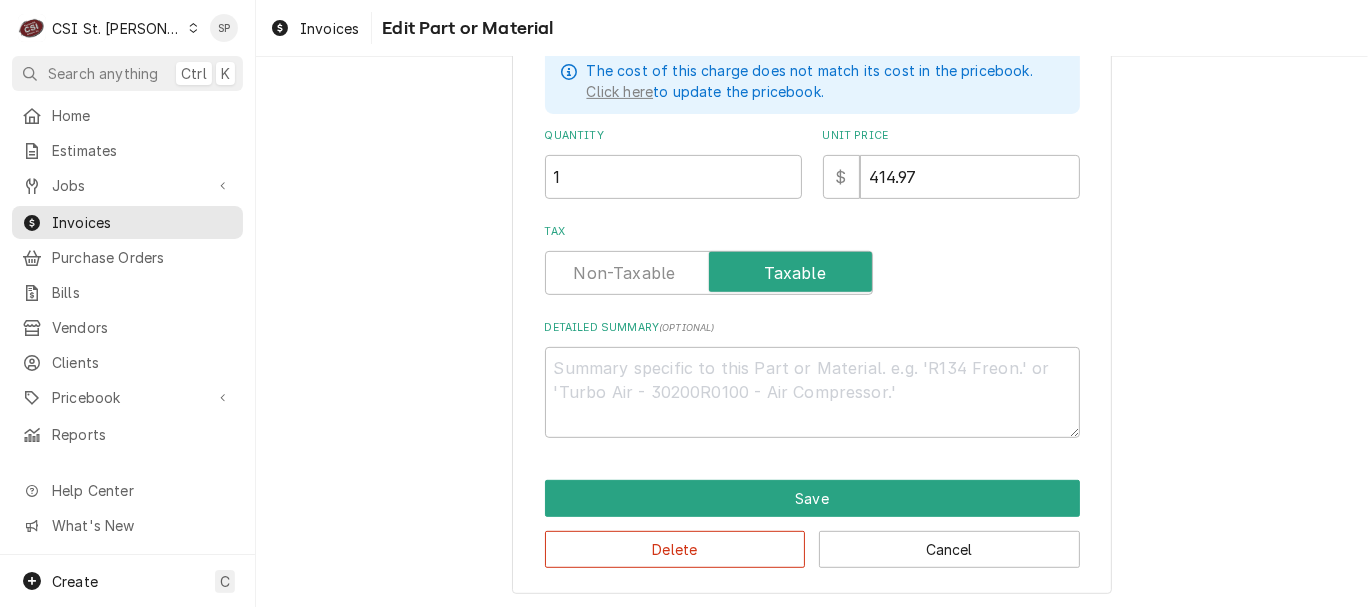 scroll, scrollTop: 595, scrollLeft: 0, axis: vertical 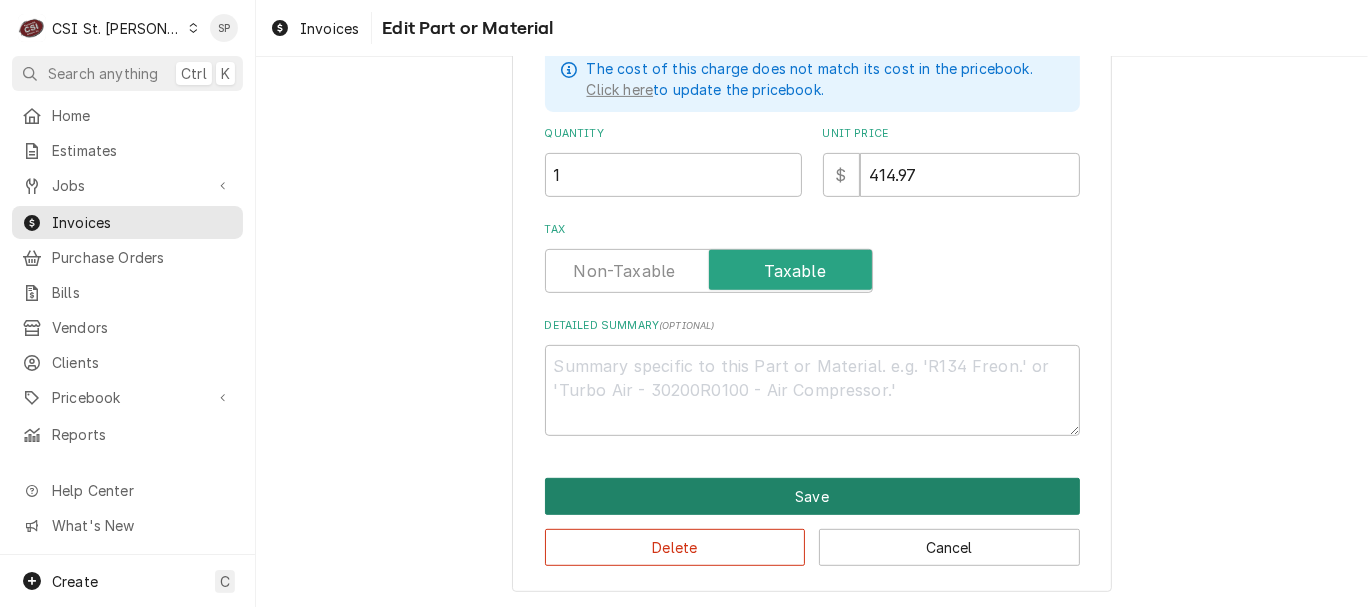 click on "Save" at bounding box center (812, 496) 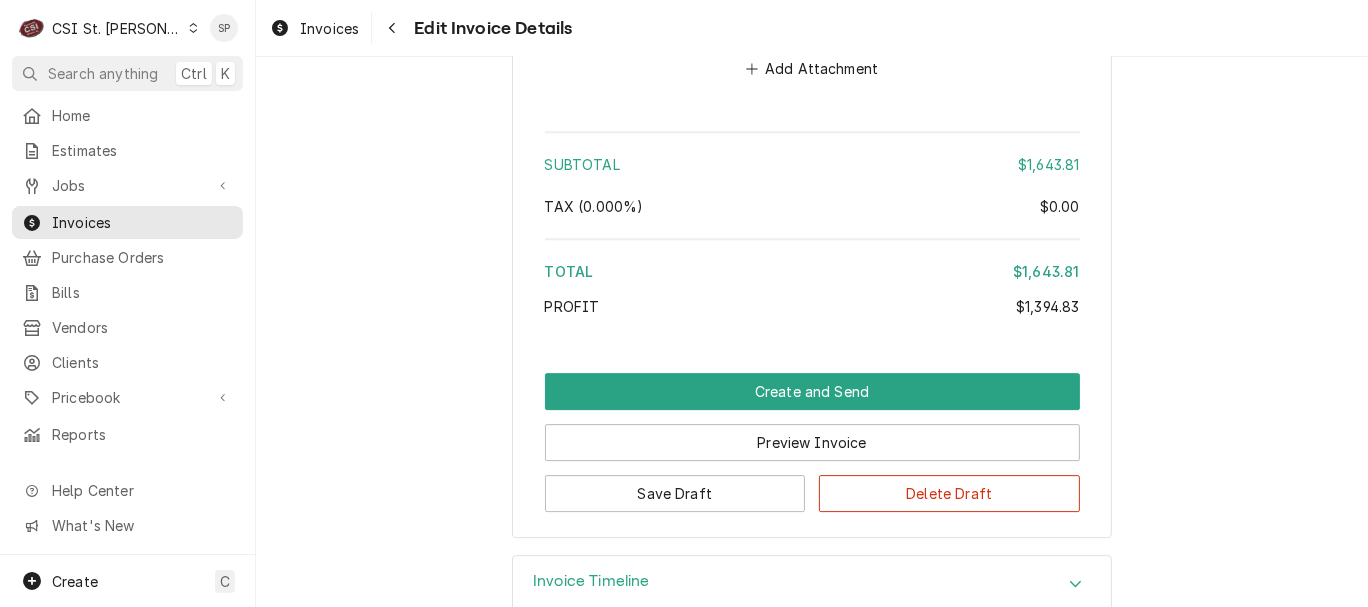 scroll, scrollTop: 4710, scrollLeft: 0, axis: vertical 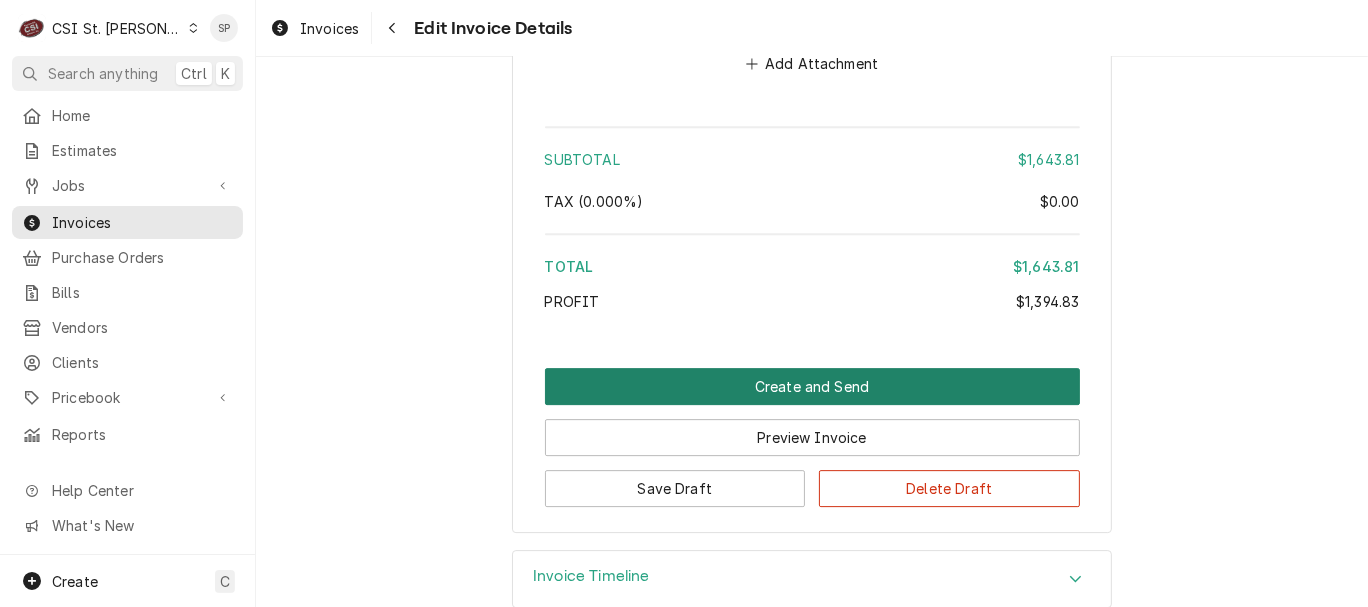 click on "Create and Send" at bounding box center (812, 386) 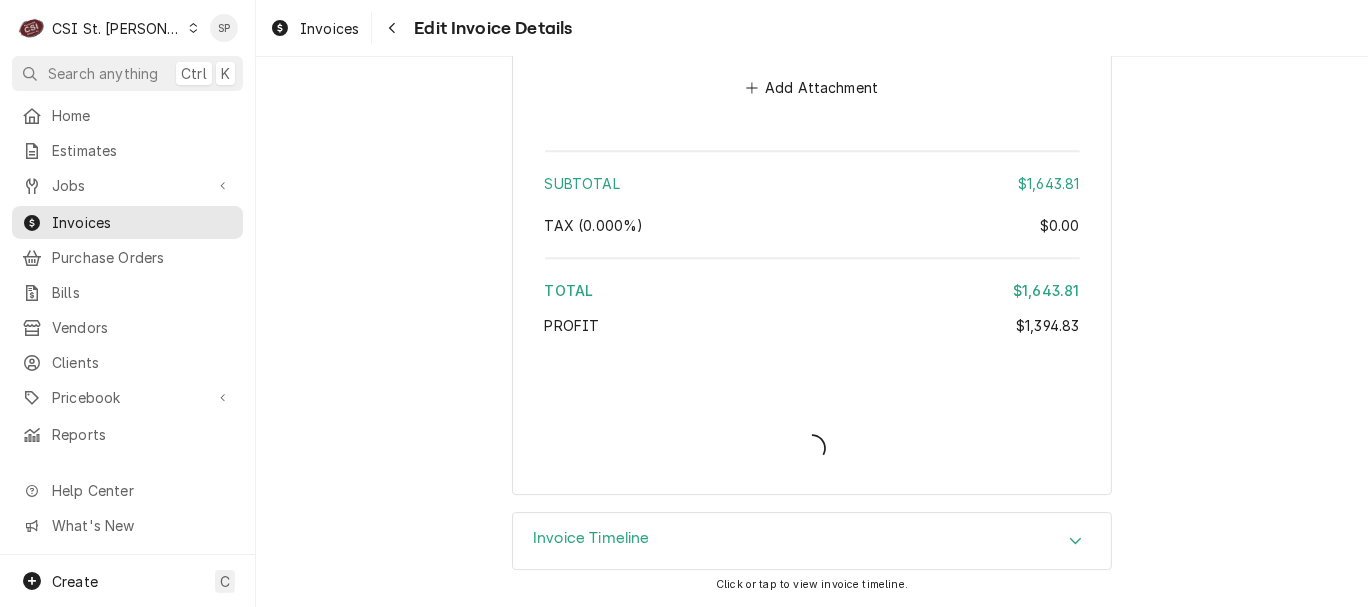 type on "x" 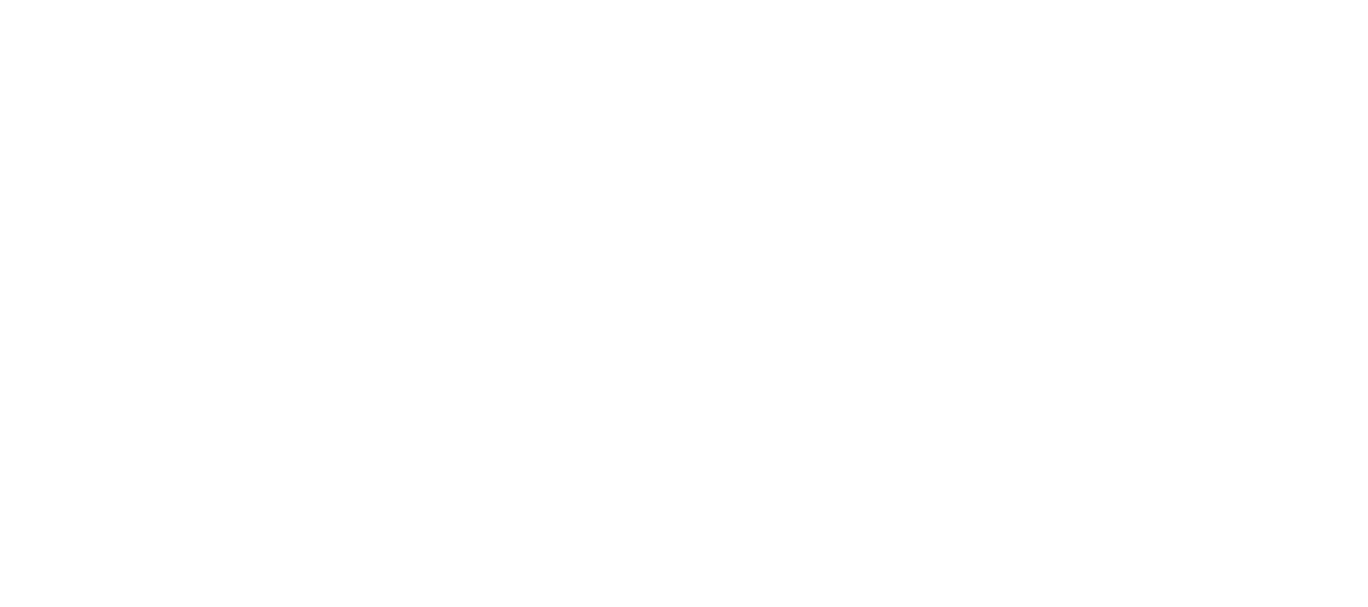 scroll, scrollTop: 0, scrollLeft: 0, axis: both 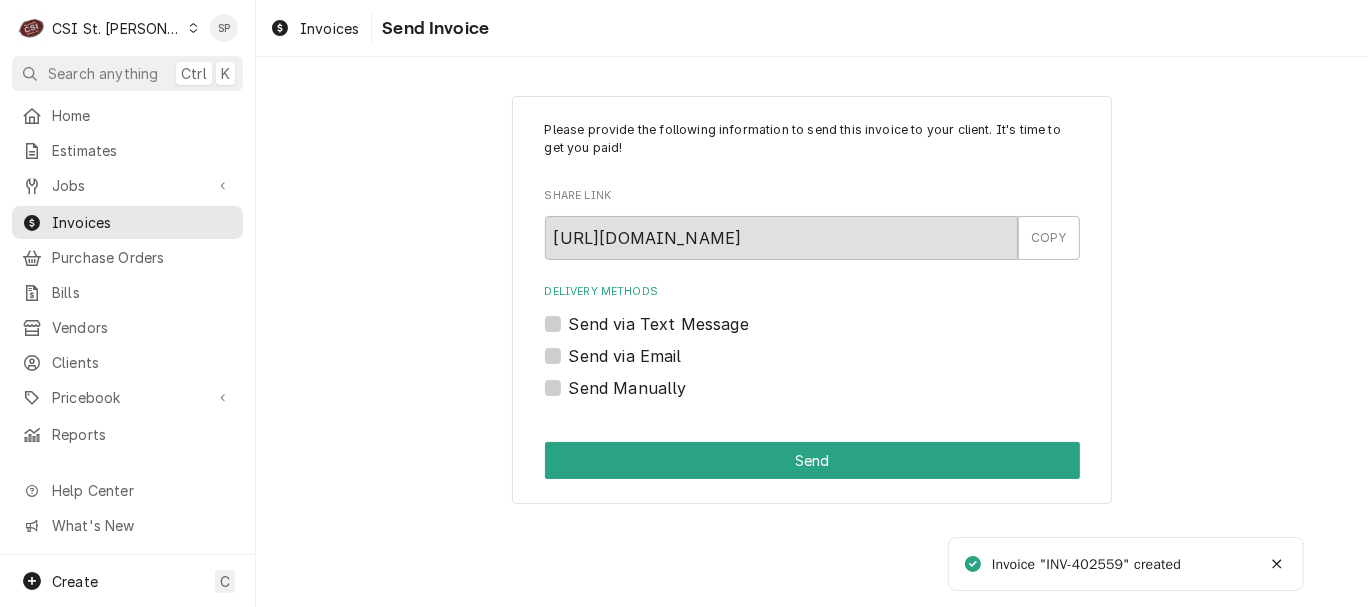 click on "Send via Email" at bounding box center [625, 356] 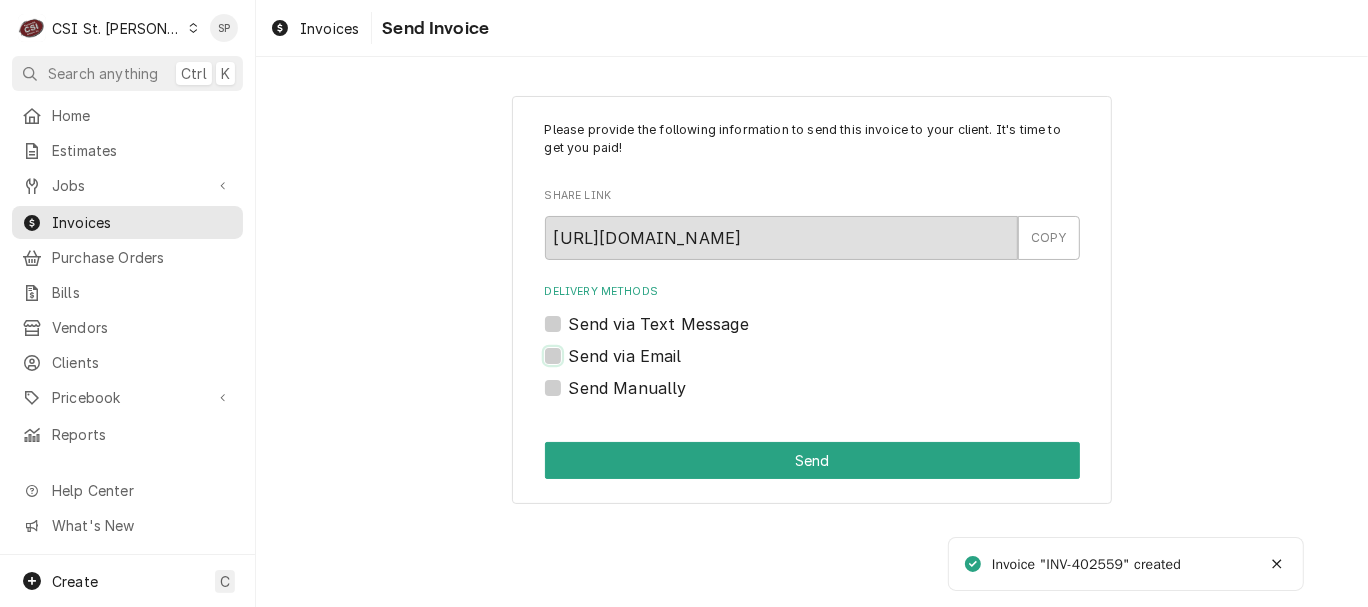 click on "Send via Email" at bounding box center (836, 366) 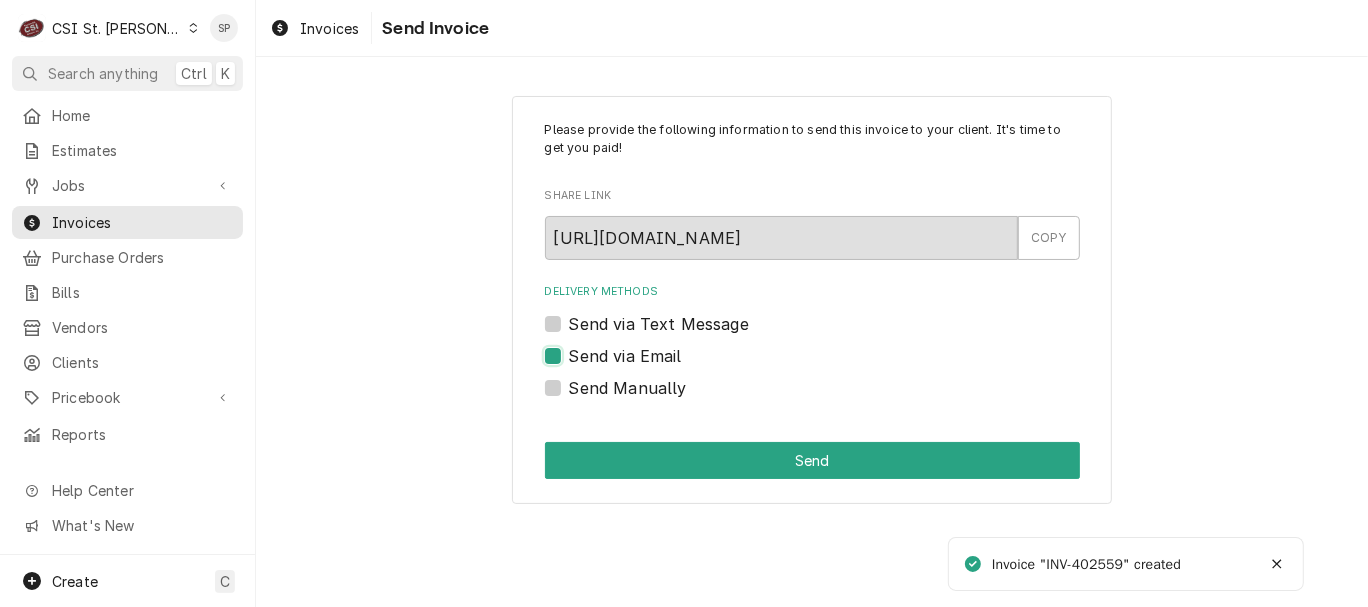 checkbox on "true" 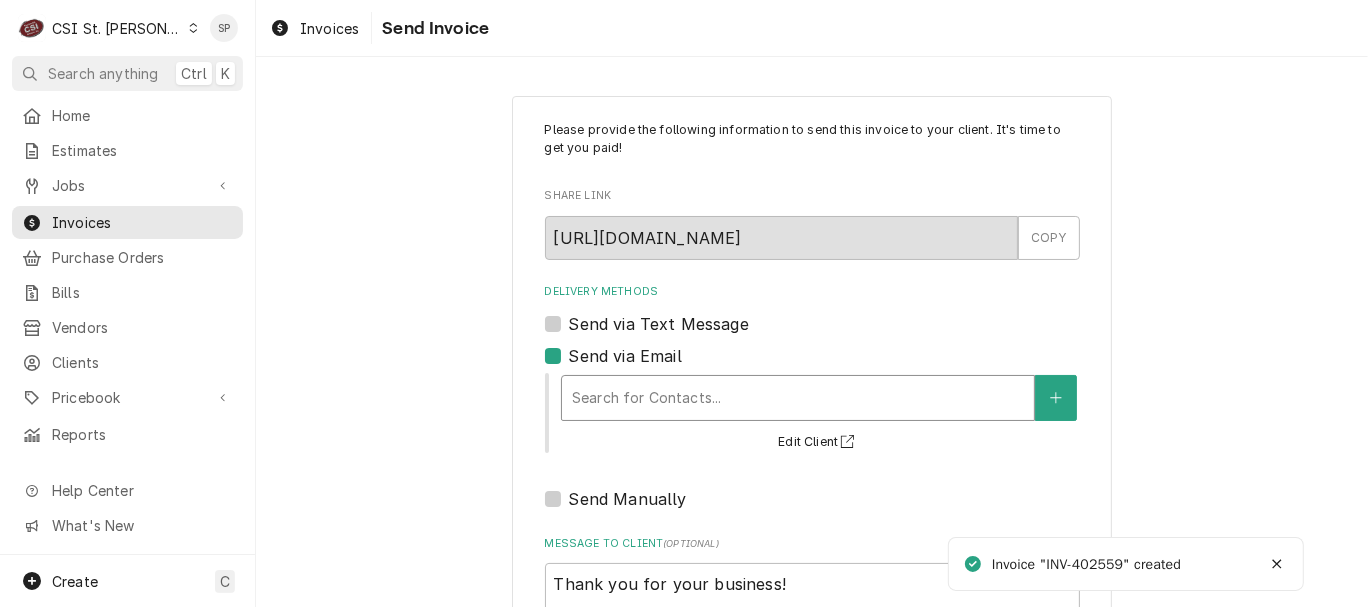 click at bounding box center (798, 398) 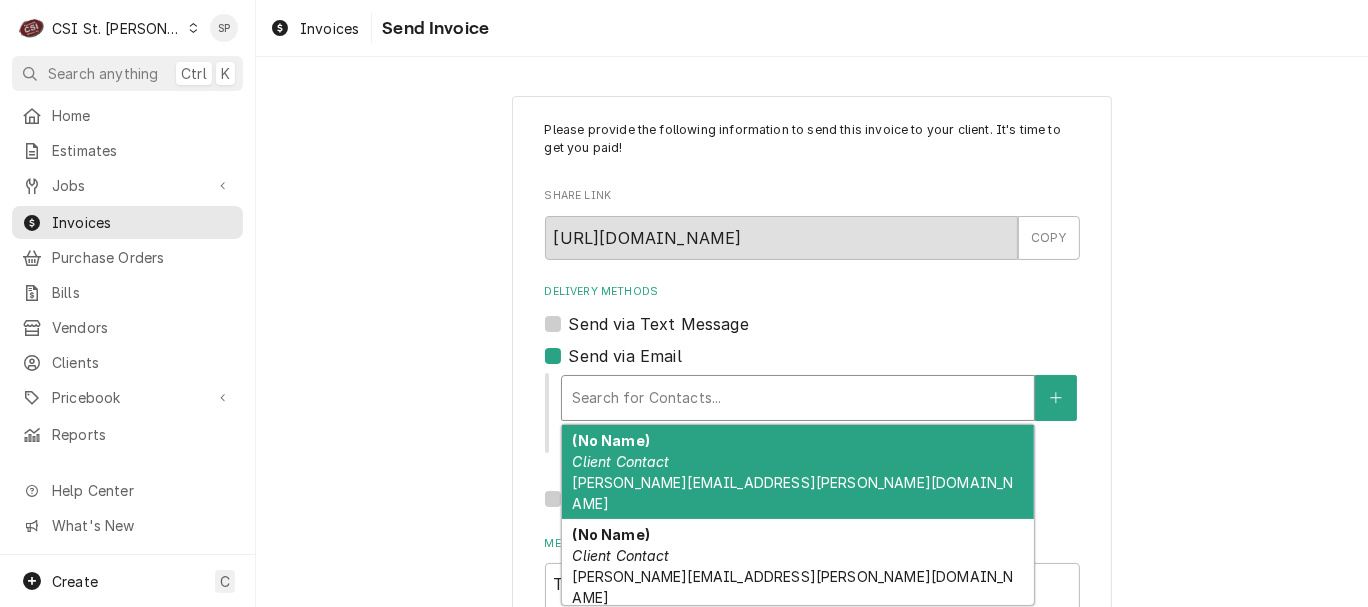 click on "Client Contact" at bounding box center (620, 461) 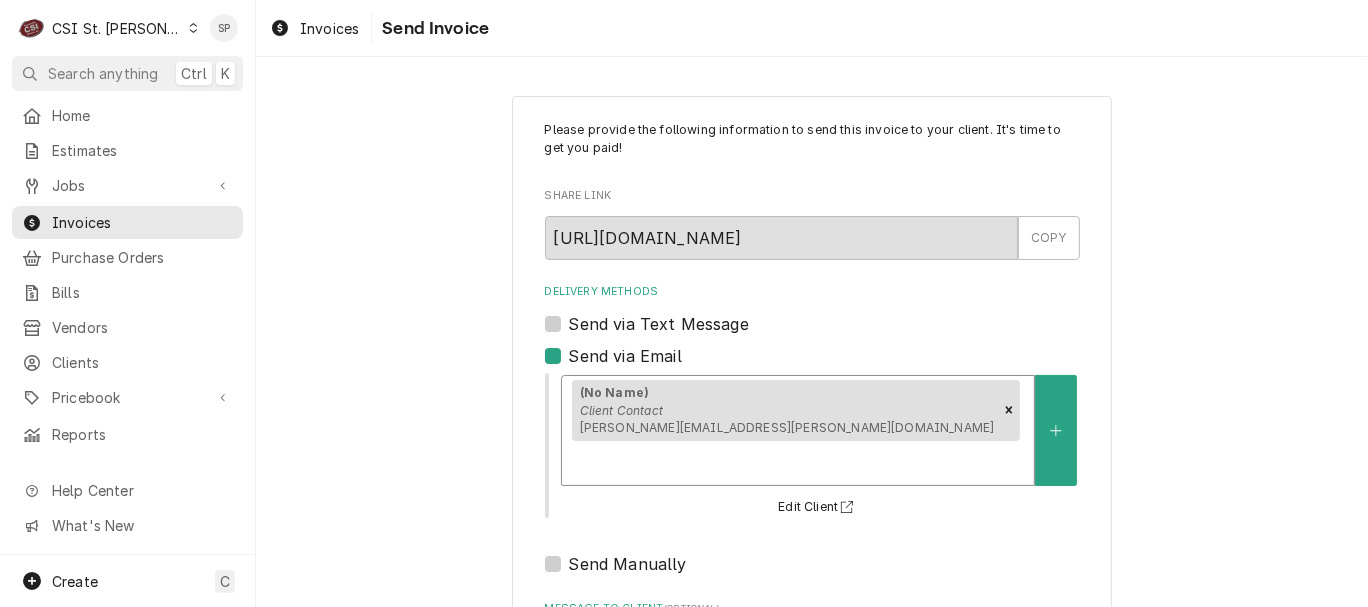 scroll, scrollTop: 266, scrollLeft: 0, axis: vertical 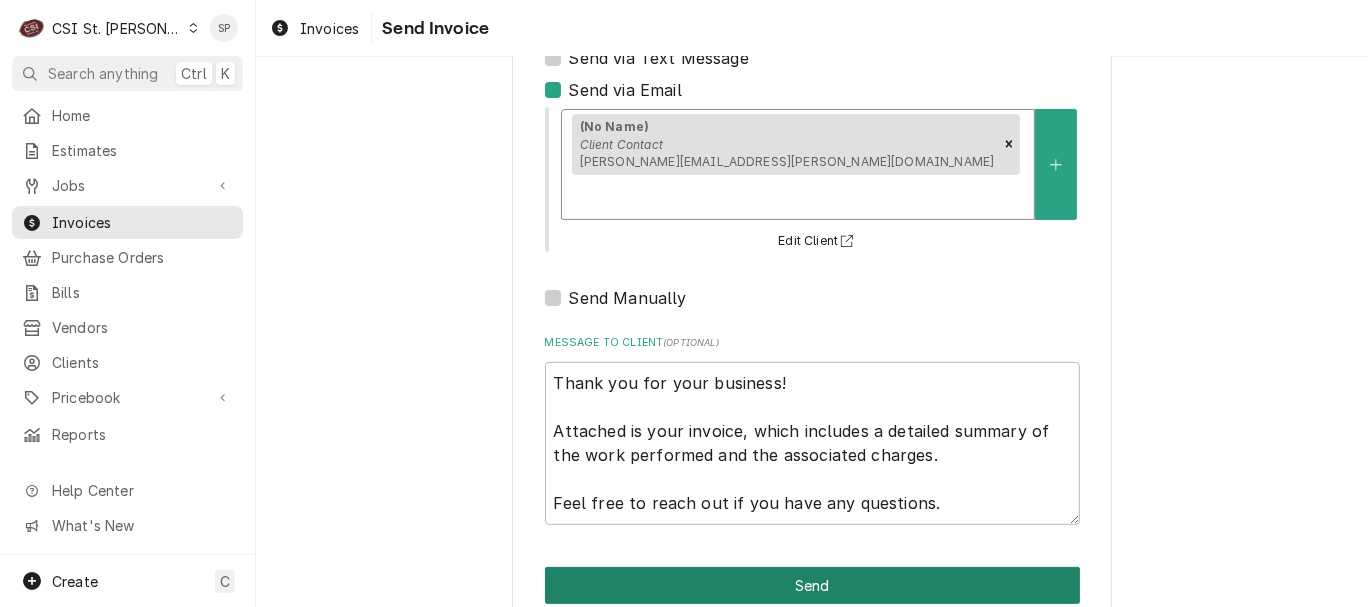 click on "Send" at bounding box center (812, 585) 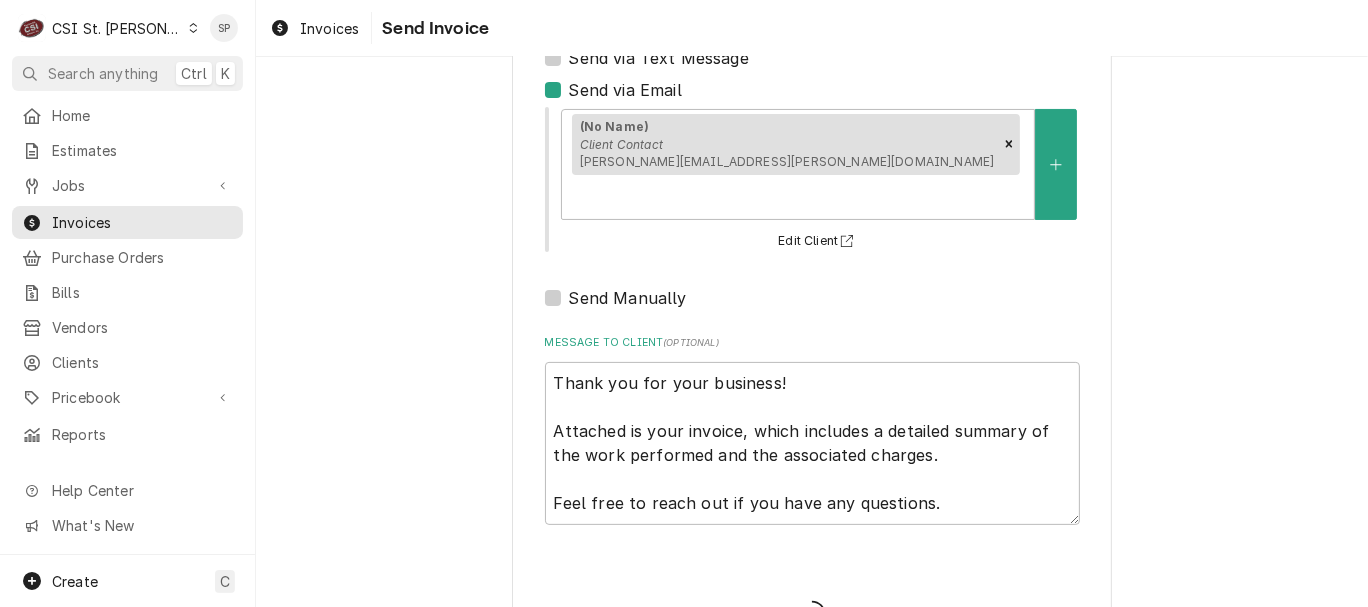 type on "x" 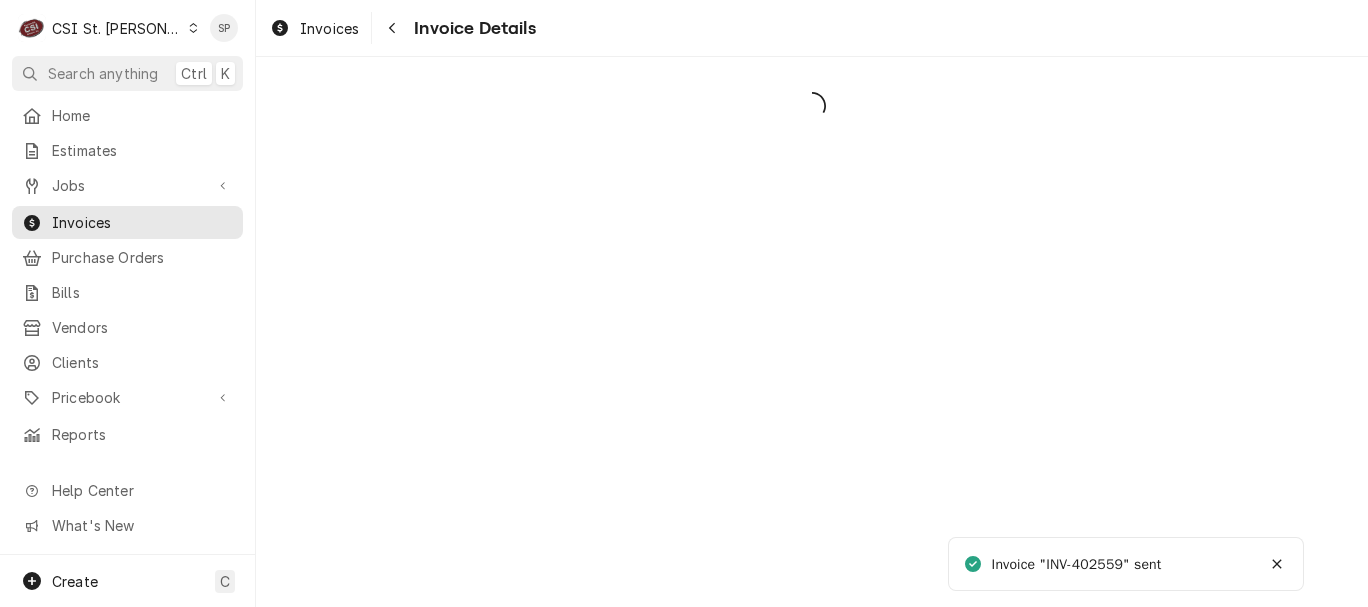 scroll, scrollTop: 0, scrollLeft: 0, axis: both 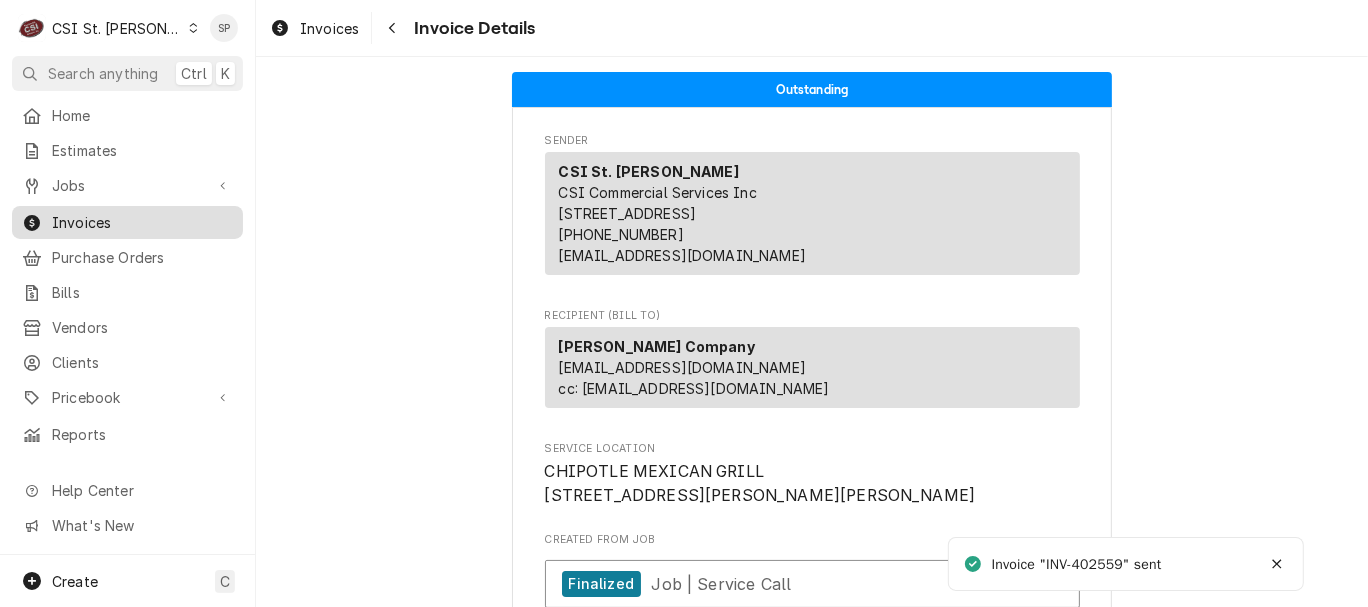 click on "Invoices" at bounding box center (142, 222) 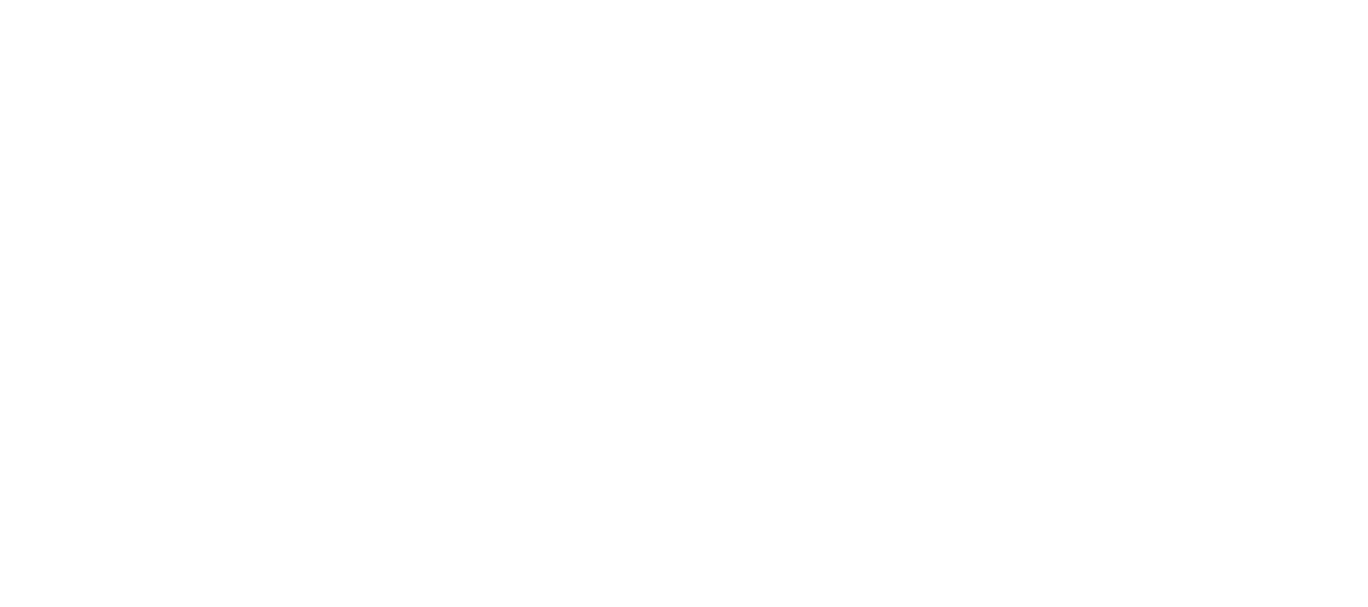 scroll, scrollTop: 0, scrollLeft: 0, axis: both 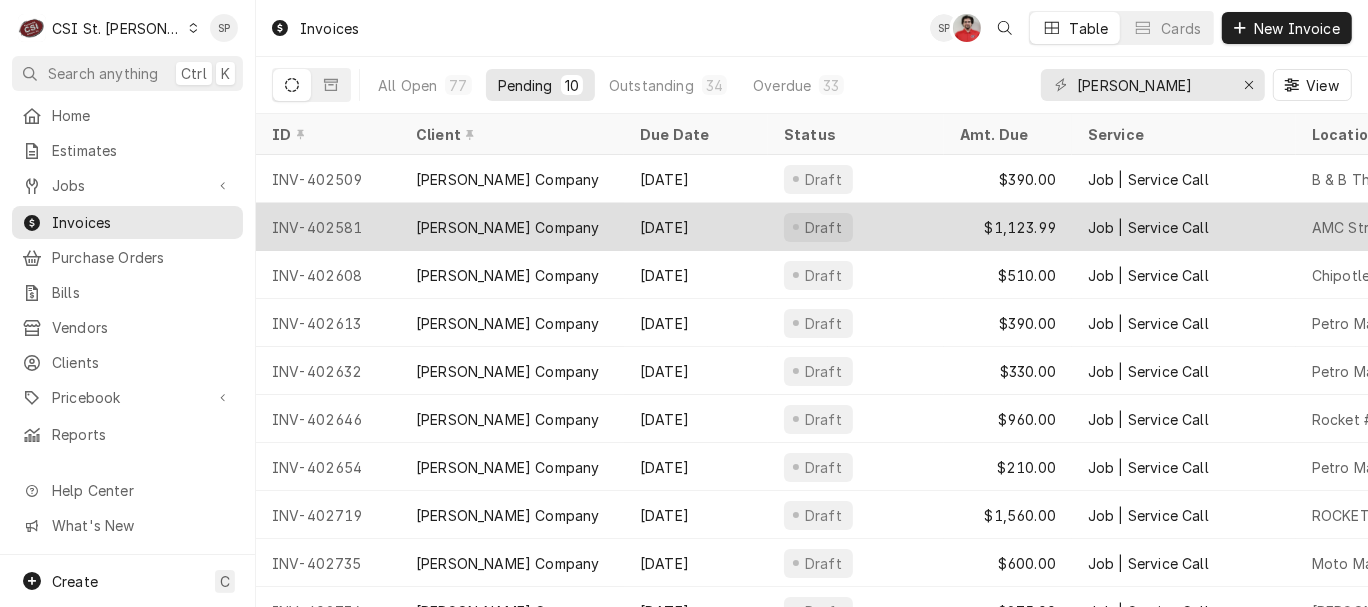 click on "INV-402581" at bounding box center (328, 227) 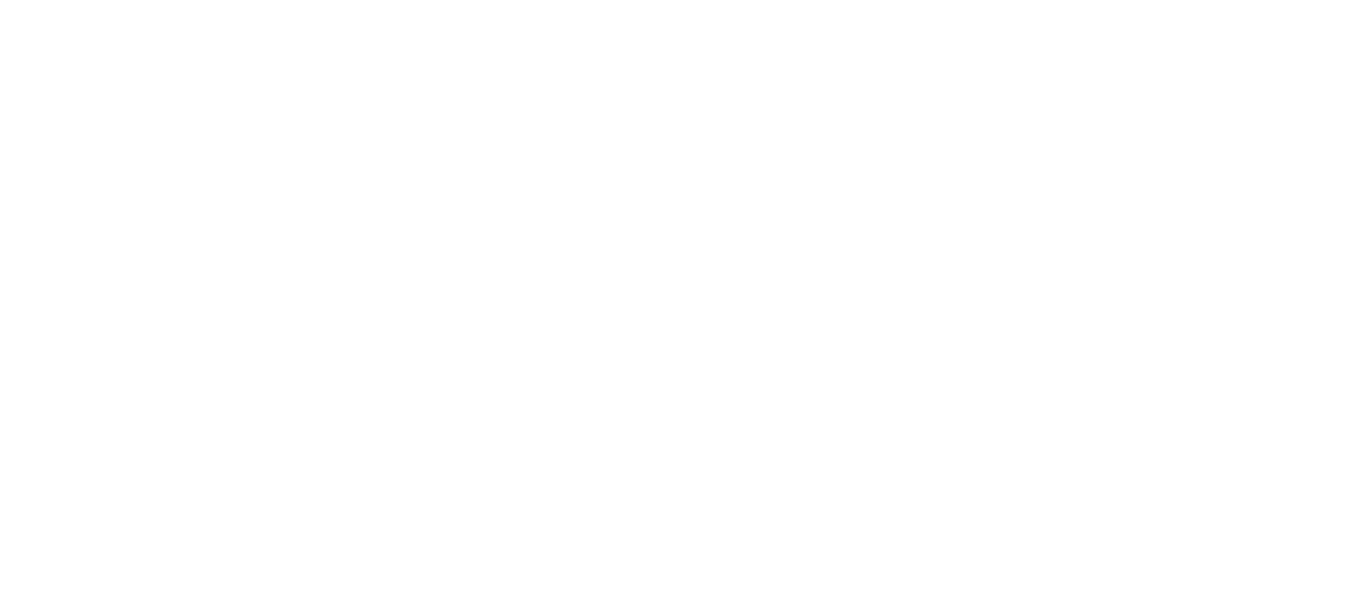 scroll, scrollTop: 0, scrollLeft: 0, axis: both 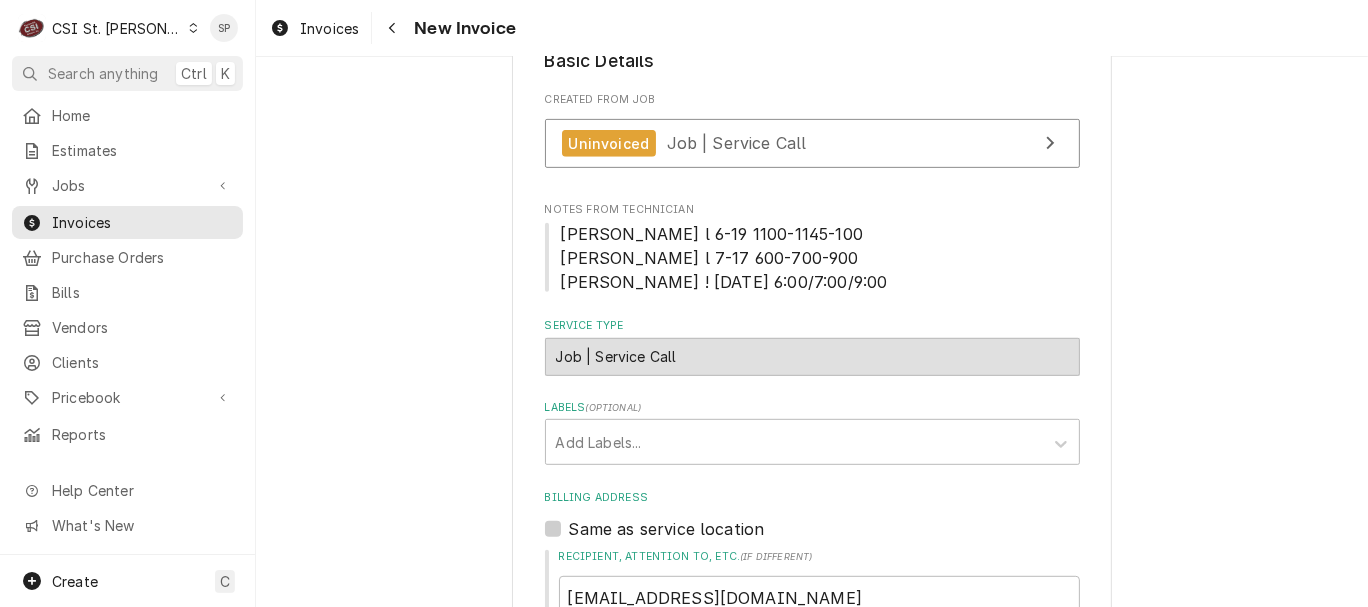 click on "Please provide the following information to create your invoice: Client Details Client Vivian Company Client Notes **Tax Exempt**
**Requisition ID Required**
Invoices go to invoiceservice@viviancompany.com
Quotes go to service@viviancompany.com Service Location AMC Streets of St Charles 8 / 311 Lombard St, St Charles, MO 63303 Service Location Notes **TECH NEEDS TO CALL 516-500-7776 OR 516-200-3363 - PIN IS 2164875 WO#
NEED TO CALL KURT @VIVIAN WITH STATUS 636-496-6083 or NTE INCREASE APPROVAL Basic Details Created From Job Uninvoiced Job | Service Call Notes From Technician Tom l 6-19 1100-1145-100
Tom l 7-17 600-700-900
Ryan ! 7/17/2025 6:00/7:00/9:00 Service Type Job | Service Call ¹ Service Type 🛠️ Labels  ( optional ) Add Labels... Billing Address Same as service location Recipient, Attention To, etc.  ( if different ) invoiceservice@viviamcompany.com Street Address cc: kprost@viviancompany.com Apartment, Suite, etc. City State/Province Postal Code Issue Date 2025-07-18 Terms Same Day Net 7 Net 14" at bounding box center [812, 1836] 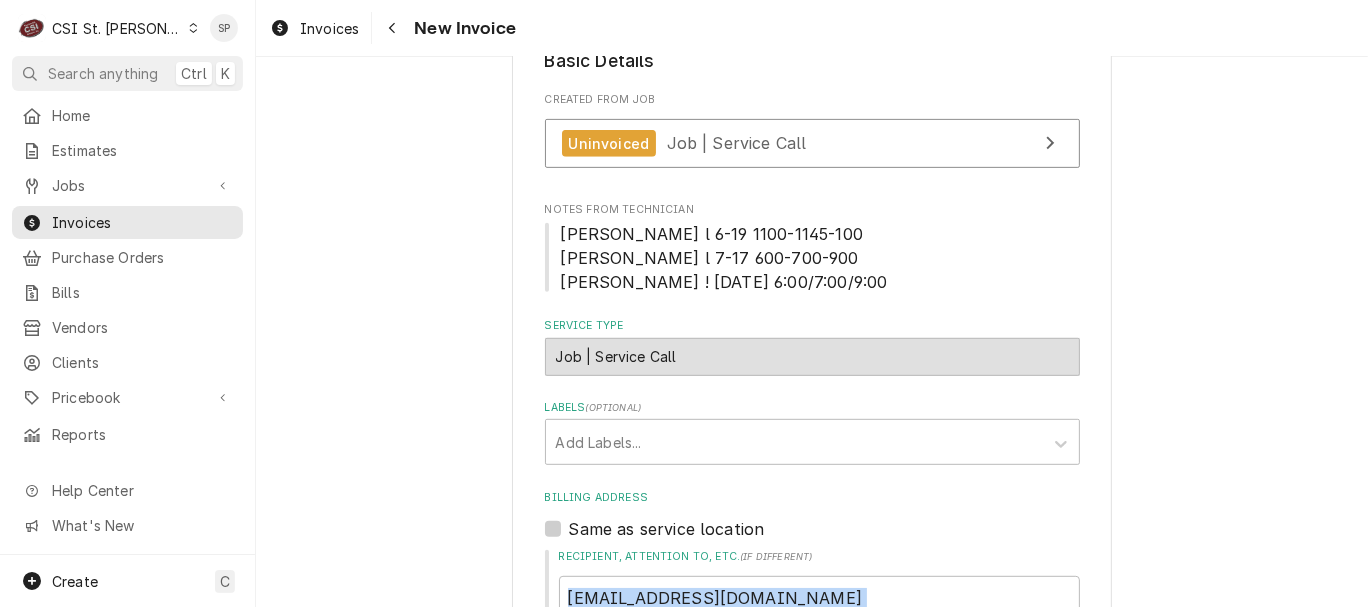 click on "Please provide the following information to create your invoice: Client Details Client Vivian Company Client Notes **Tax Exempt**
**Requisition ID Required**
Invoices go to invoiceservice@viviancompany.com
Quotes go to service@viviancompany.com Service Location AMC Streets of St Charles 8 / 311 Lombard St, St Charles, MO 63303 Service Location Notes **TECH NEEDS TO CALL 516-500-7776 OR 516-200-3363 - PIN IS 2164875 WO#
NEED TO CALL KURT @VIVIAN WITH STATUS 636-496-6083 or NTE INCREASE APPROVAL Basic Details Created From Job Uninvoiced Job | Service Call Notes From Technician Tom l 6-19 1100-1145-100
Tom l 7-17 600-700-900
Ryan ! 7/17/2025 6:00/7:00/9:00 Service Type Job | Service Call ¹ Service Type 🛠️ Labels  ( optional ) Add Labels... Billing Address Same as service location Recipient, Attention To, etc.  ( if different ) invoiceservice@viviamcompany.com Street Address cc: kprost@viviancompany.com Apartment, Suite, etc. City State/Province Postal Code Issue Date 2025-07-18 Terms Same Day Net 7 Net 14" at bounding box center (812, 1836) 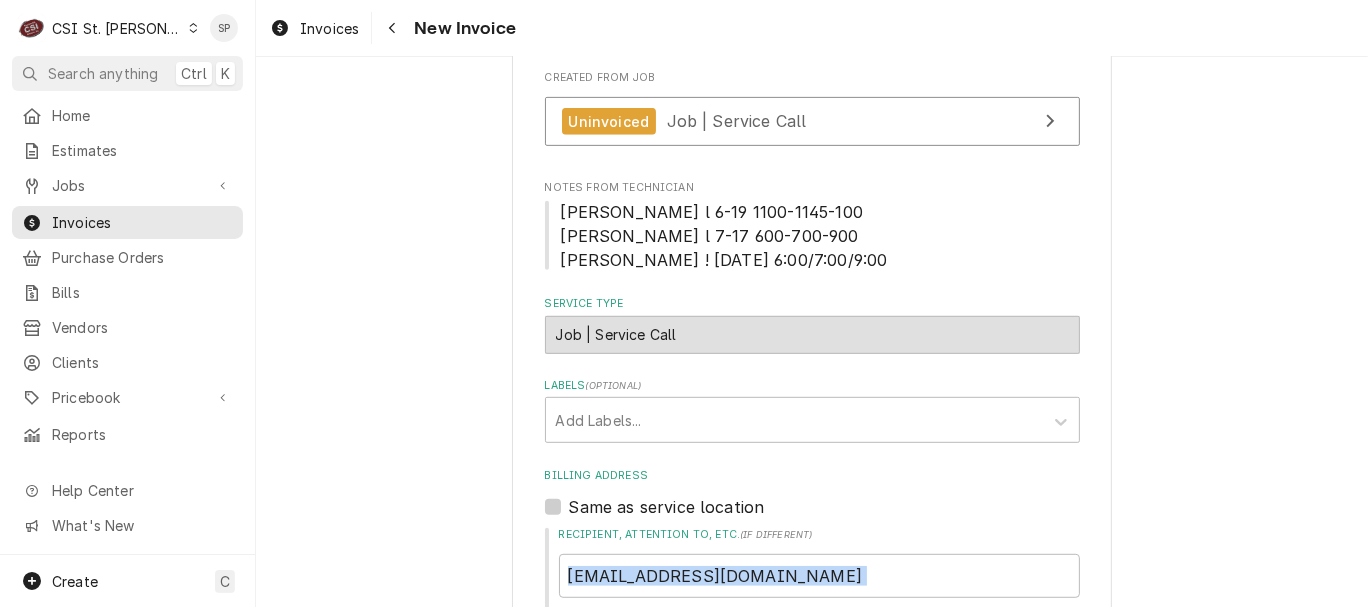 click on "Please provide the following information to create your invoice: Client Details Client Vivian Company Client Notes **Tax Exempt**
**Requisition ID Required**
Invoices go to invoiceservice@viviancompany.com
Quotes go to service@viviancompany.com Service Location AMC Streets of St Charles 8 / 311 Lombard St, St Charles, MO 63303 Service Location Notes **TECH NEEDS TO CALL 516-500-7776 OR 516-200-3363 - PIN IS 2164875 WO#
NEED TO CALL KURT @VIVIAN WITH STATUS 636-496-6083 or NTE INCREASE APPROVAL Basic Details Created From Job Uninvoiced Job | Service Call Notes From Technician Tom l 6-19 1100-1145-100
Tom l 7-17 600-700-900
Ryan ! 7/17/2025 6:00/7:00/9:00 Service Type Job | Service Call ¹ Service Type 🛠️ Labels  ( optional ) Add Labels... Billing Address Same as service location Recipient, Attention To, etc.  ( if different ) invoiceservice@viviamcompany.com Street Address cc: kprost@viviancompany.com Apartment, Suite, etc. City State/Province Postal Code Issue Date 2025-07-18 Terms Same Day Net 7 Net 14" at bounding box center [812, 1814] 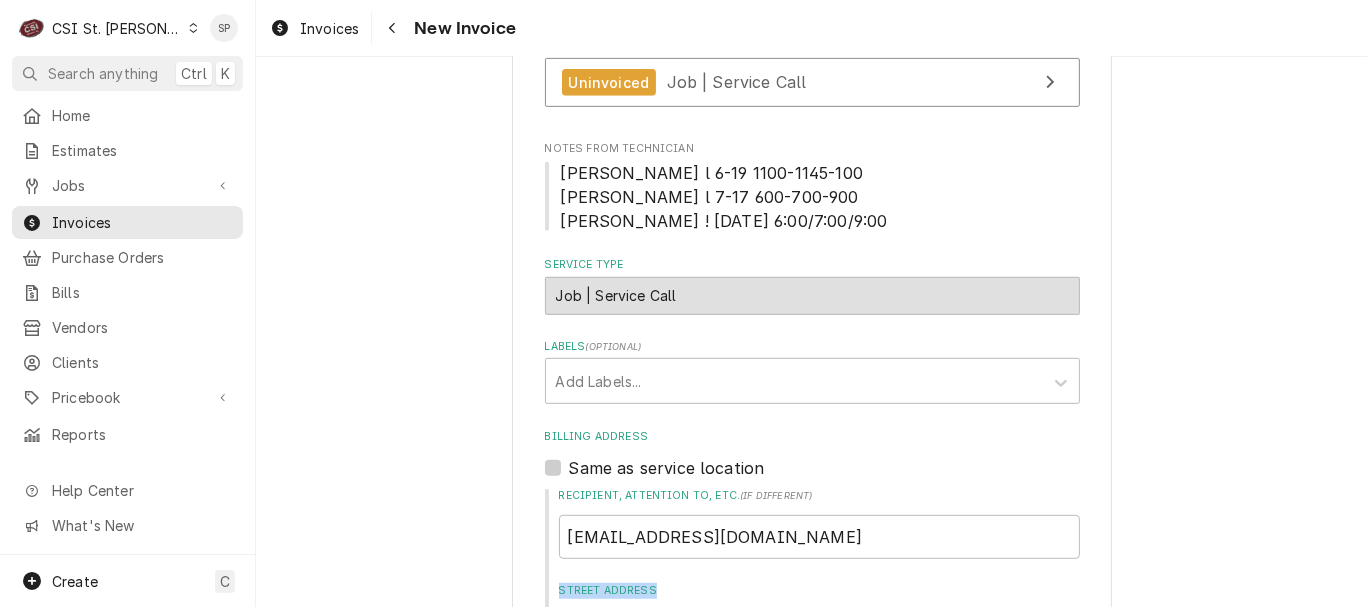 click on "Please provide the following information to create your invoice: Client Details Client Vivian Company Client Notes **Tax Exempt**
**Requisition ID Required**
Invoices go to invoiceservice@viviancompany.com
Quotes go to service@viviancompany.com Service Location AMC Streets of St Charles 8 / 311 Lombard St, St Charles, MO 63303 Service Location Notes **TECH NEEDS TO CALL 516-500-7776 OR 516-200-3363 - PIN IS 2164875 WO#
NEED TO CALL KURT @VIVIAN WITH STATUS 636-496-6083 or NTE INCREASE APPROVAL Basic Details Created From Job Uninvoiced Job | Service Call Notes From Technician Tom l 6-19 1100-1145-100
Tom l 7-17 600-700-900
Ryan ! 7/17/2025 6:00/7:00/9:00 Service Type Job | Service Call ¹ Service Type 🛠️ Labels  ( optional ) Add Labels... Billing Address Same as service location Recipient, Attention To, etc.  ( if different ) invoiceservice@viviamcompany.com Street Address cc: kprost@viviancompany.com Apartment, Suite, etc. City State/Province Postal Code Issue Date 2025-07-18 Terms Same Day Net 7 Net 14" at bounding box center [812, 1775] 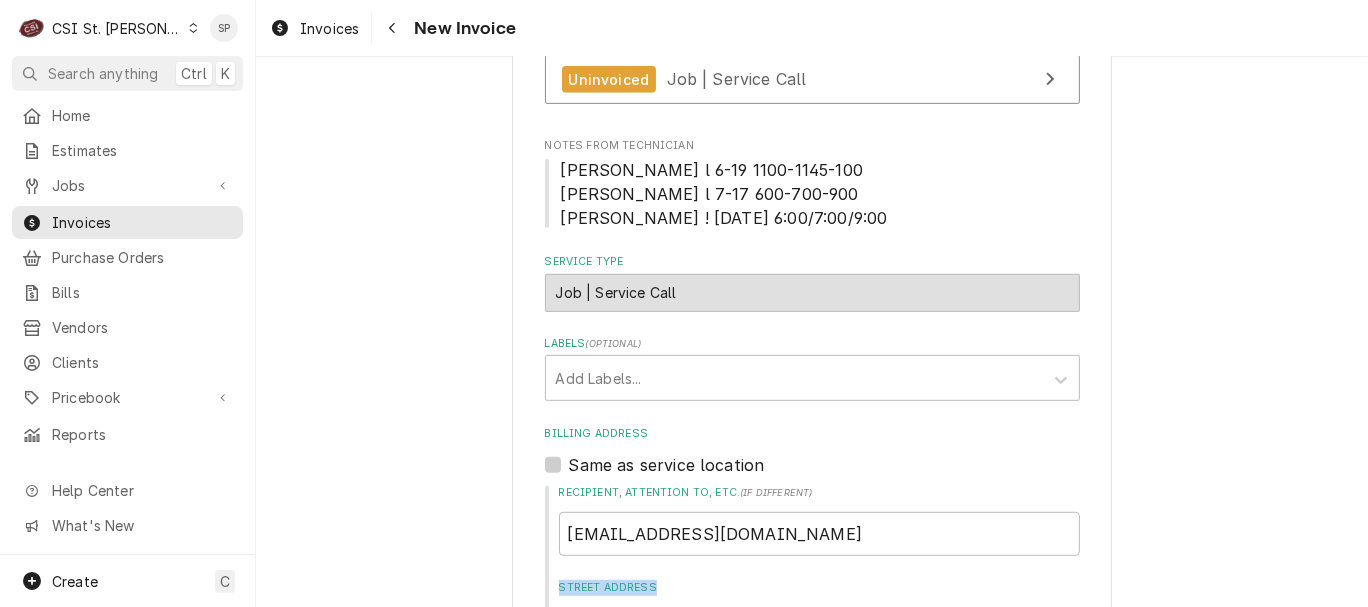 click on "Please provide the following information to create your invoice: Client Details Client Vivian Company Client Notes **Tax Exempt**
**Requisition ID Required**
Invoices go to invoiceservice@viviancompany.com
Quotes go to service@viviancompany.com Service Location AMC Streets of St Charles 8 / 311 Lombard St, St Charles, MO 63303 Service Location Notes **TECH NEEDS TO CALL 516-500-7776 OR 516-200-3363 - PIN IS 2164875 WO#
NEED TO CALL KURT @VIVIAN WITH STATUS 636-496-6083 or NTE INCREASE APPROVAL Basic Details Created From Job Uninvoiced Job | Service Call Notes From Technician Tom l 6-19 1100-1145-100
Tom l 7-17 600-700-900
Ryan ! 7/17/2025 6:00/7:00/9:00 Service Type Job | Service Call ¹ Service Type 🛠️ Labels  ( optional ) Add Labels... Billing Address Same as service location Recipient, Attention To, etc.  ( if different ) invoiceservice@viviamcompany.com Street Address cc: kprost@viviancompany.com Apartment, Suite, etc. City State/Province Postal Code Issue Date 2025-07-18 Terms Same Day Net 7 Net 14" at bounding box center [812, 1772] 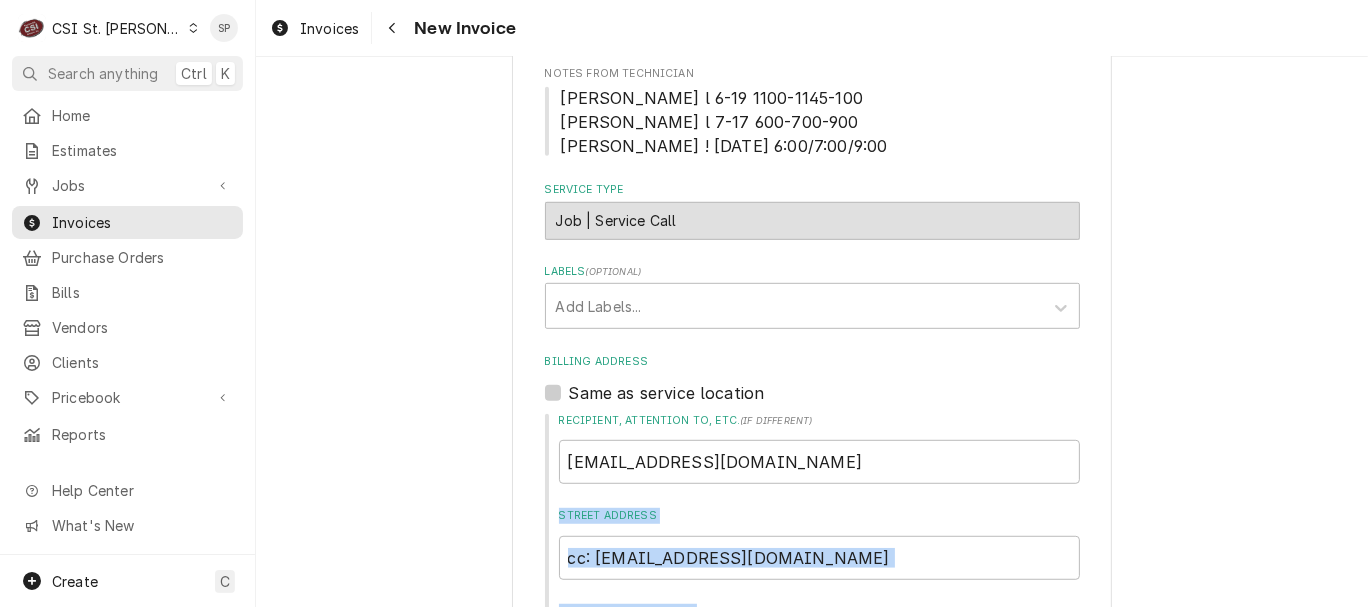 click on "Please provide the following information to create your invoice: Client Details Client Vivian Company Client Notes **Tax Exempt**
**Requisition ID Required**
Invoices go to invoiceservice@viviancompany.com
Quotes go to service@viviancompany.com Service Location AMC Streets of St Charles 8 / 311 Lombard St, St Charles, MO 63303 Service Location Notes **TECH NEEDS TO CALL 516-500-7776 OR 516-200-3363 - PIN IS 2164875 WO#
NEED TO CALL KURT @VIVIAN WITH STATUS 636-496-6083 or NTE INCREASE APPROVAL Basic Details Created From Job Uninvoiced Job | Service Call Notes From Technician Tom l 6-19 1100-1145-100
Tom l 7-17 600-700-900
Ryan ! 7/17/2025 6:00/7:00/9:00 Service Type Job | Service Call ¹ Service Type 🛠️ Labels  ( optional ) Add Labels... Billing Address Same as service location Recipient, Attention To, etc.  ( if different ) invoiceservice@viviamcompany.com Street Address cc: kprost@viviancompany.com Apartment, Suite, etc. City State/Province Postal Code Issue Date 2025-07-18 Terms Same Day Net 7 Net 14" at bounding box center [812, 1700] 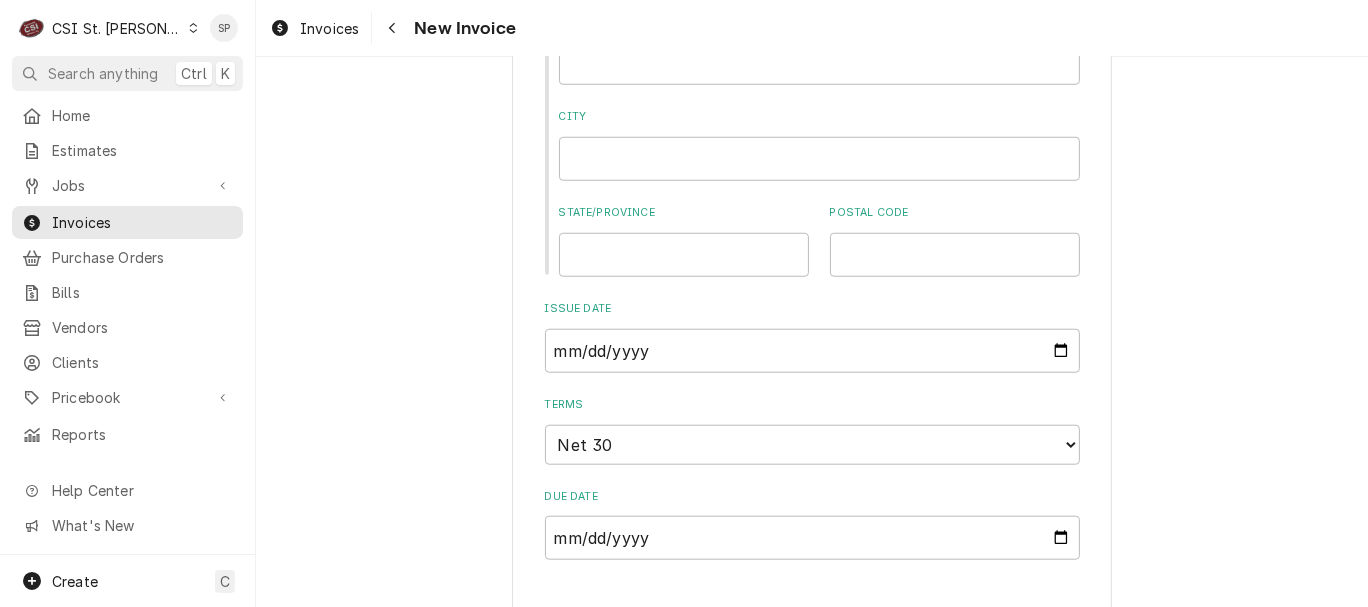scroll, scrollTop: 1413, scrollLeft: 0, axis: vertical 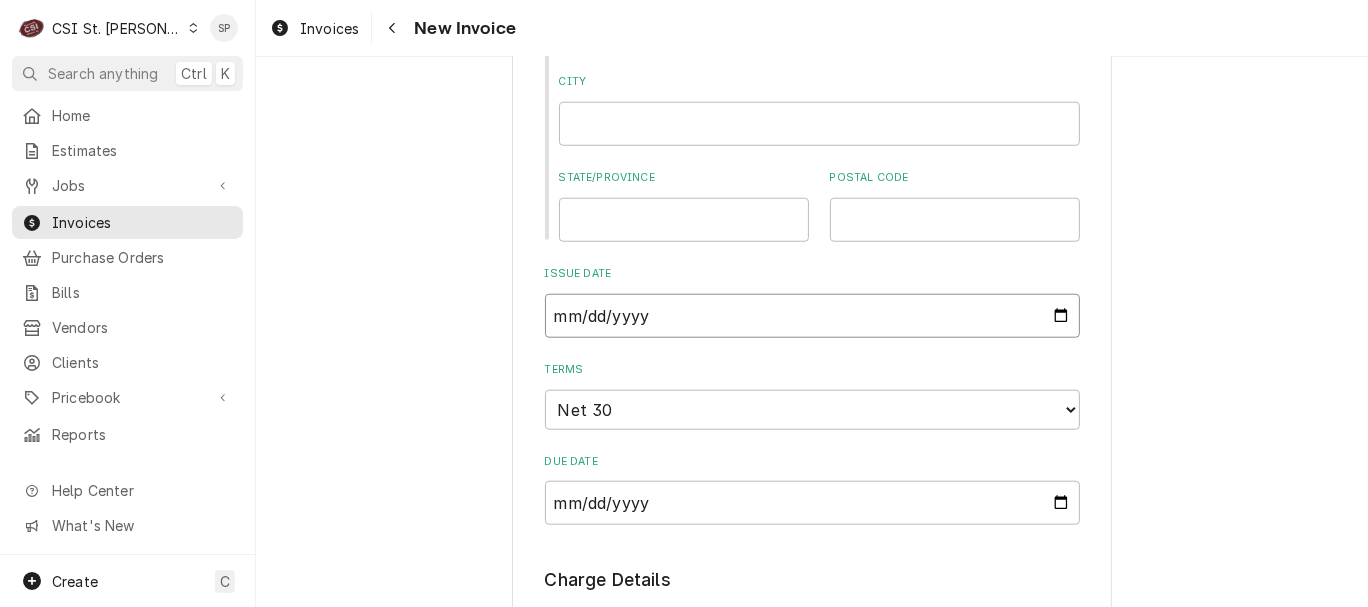 click on "2025-07-18" at bounding box center [812, 316] 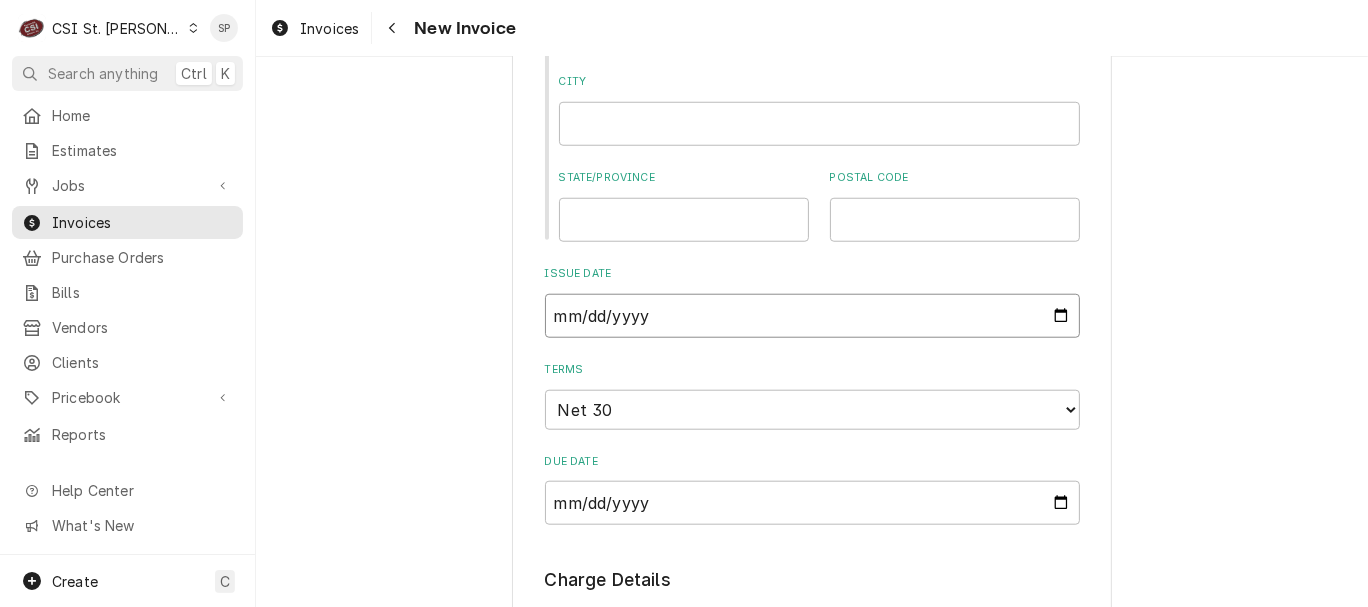 type on "2025-07-24" 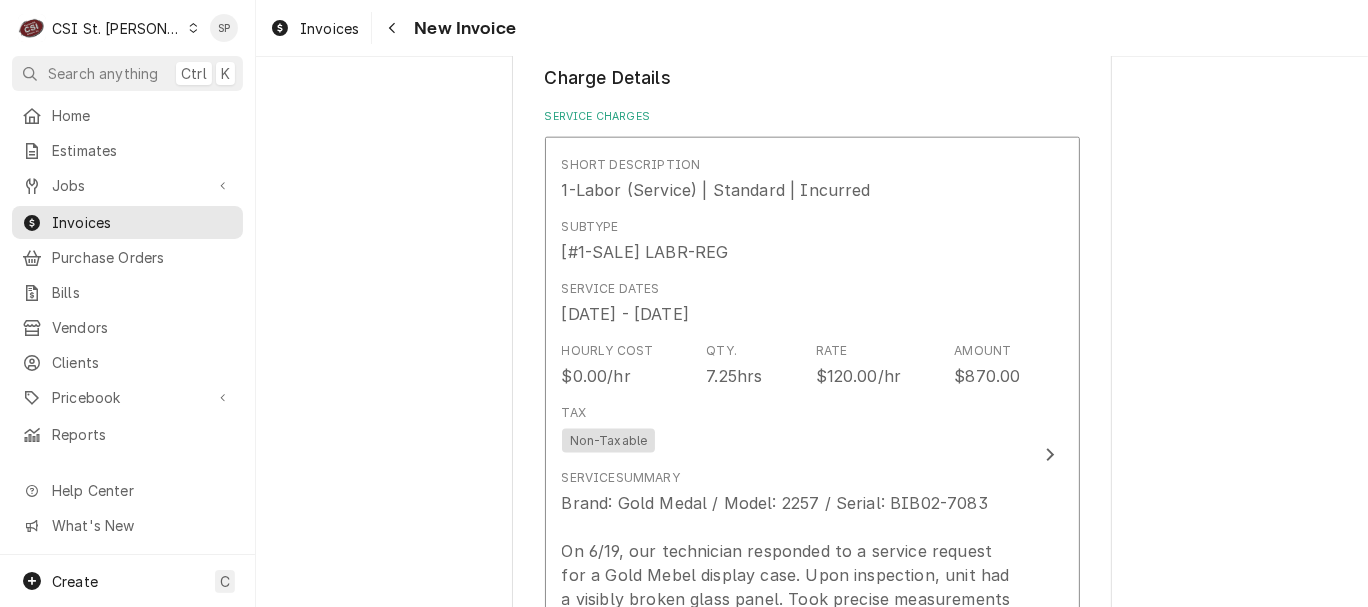 scroll, scrollTop: 1946, scrollLeft: 0, axis: vertical 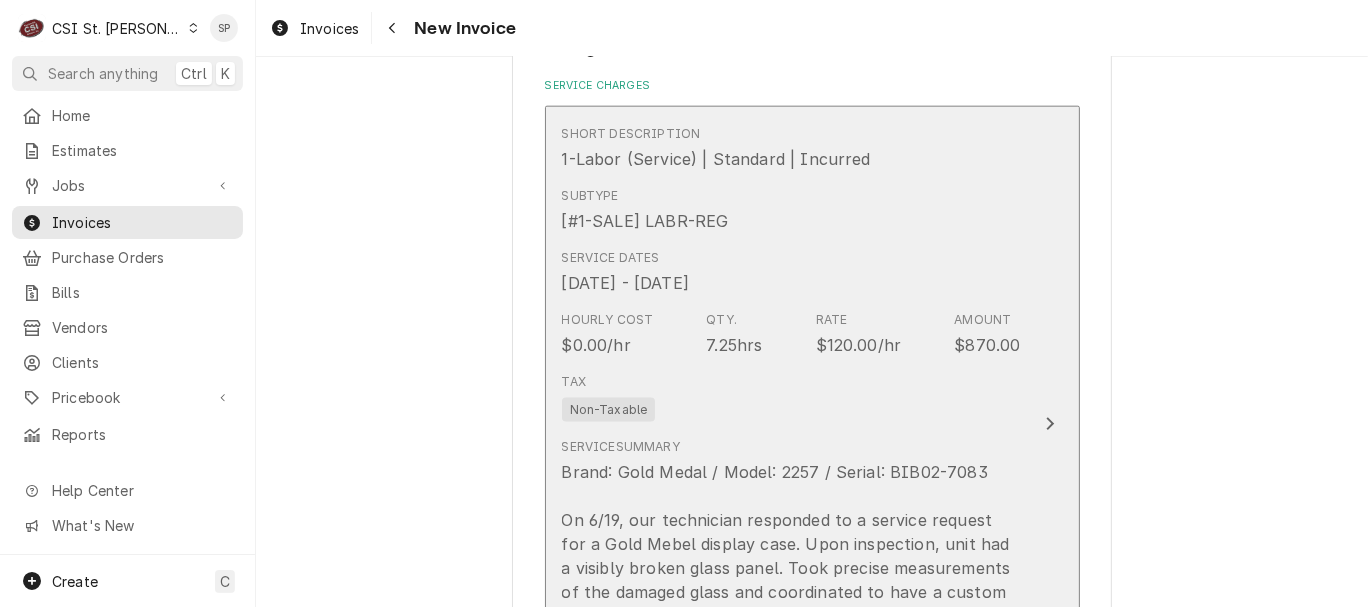 click on "Qty." at bounding box center (721, 320) 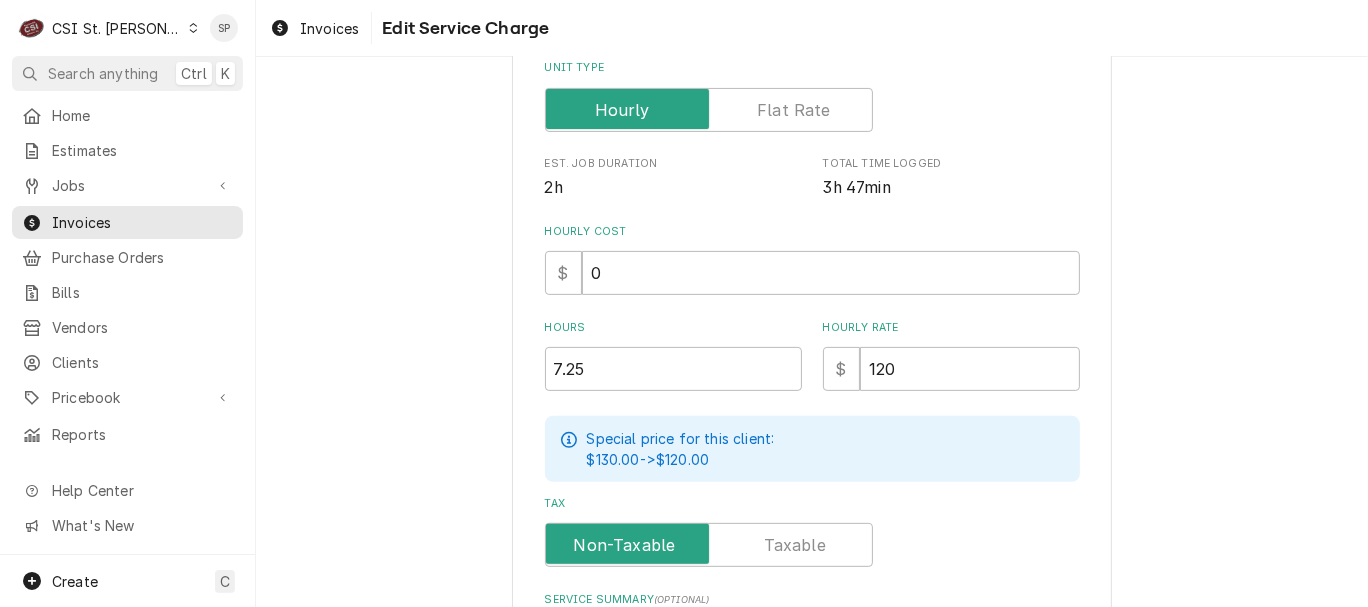 scroll, scrollTop: 444, scrollLeft: 0, axis: vertical 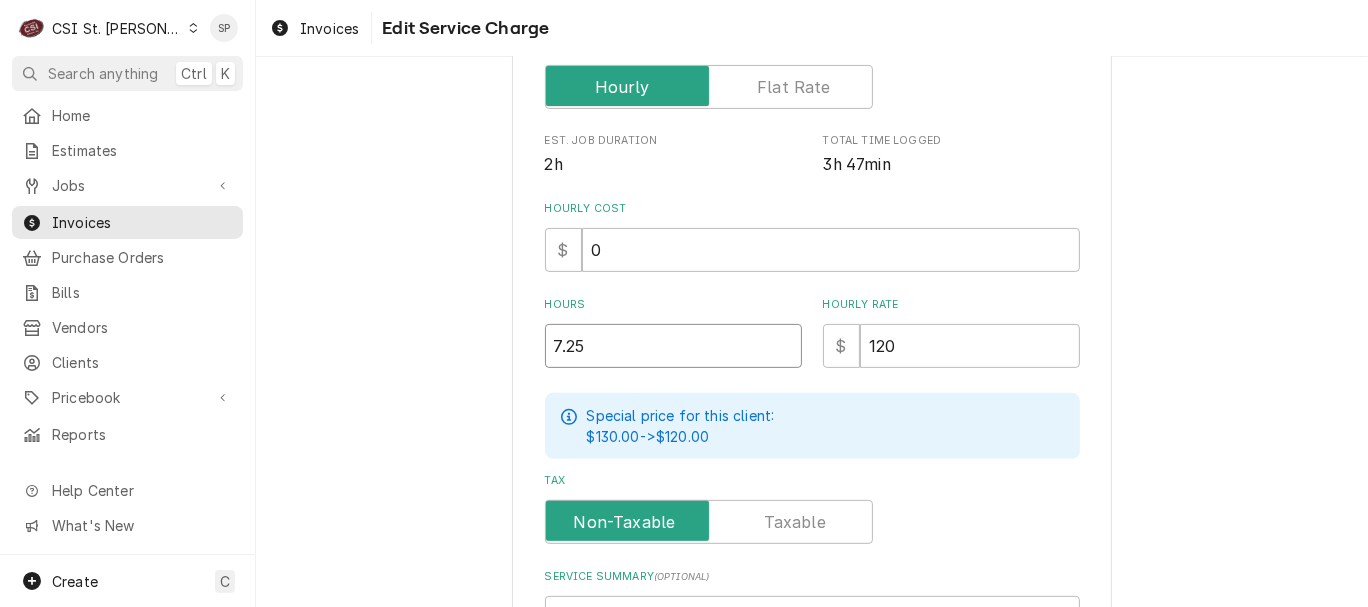 click on "7.25" at bounding box center [673, 346] 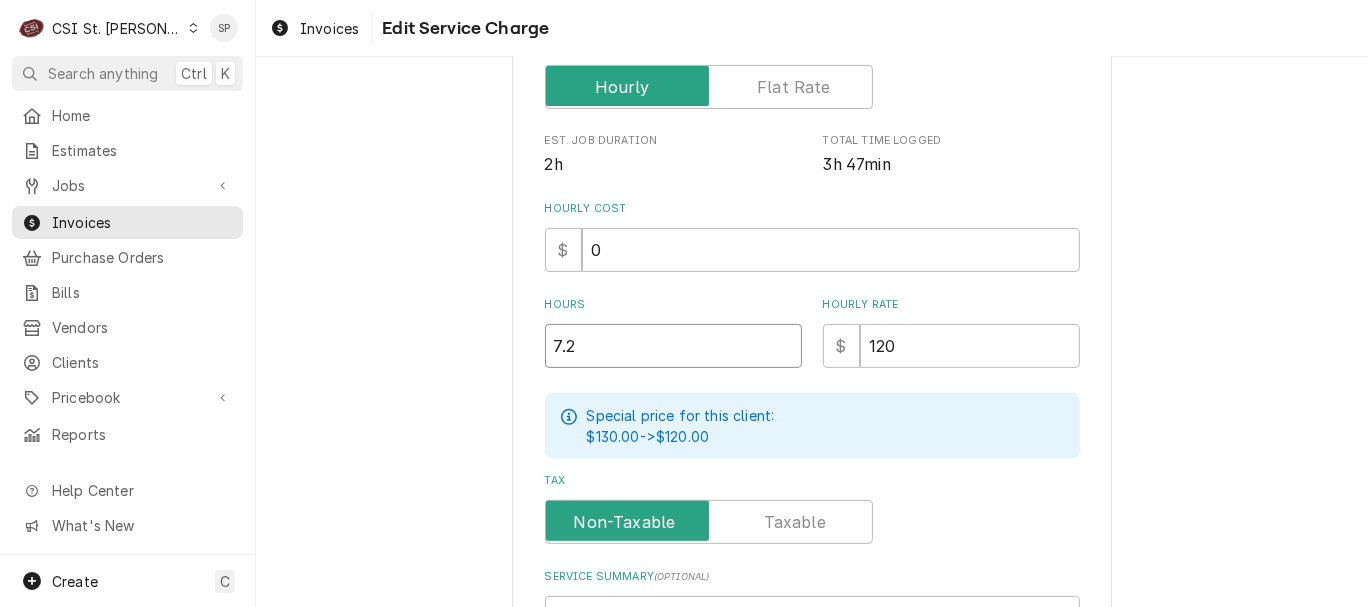 type on "x" 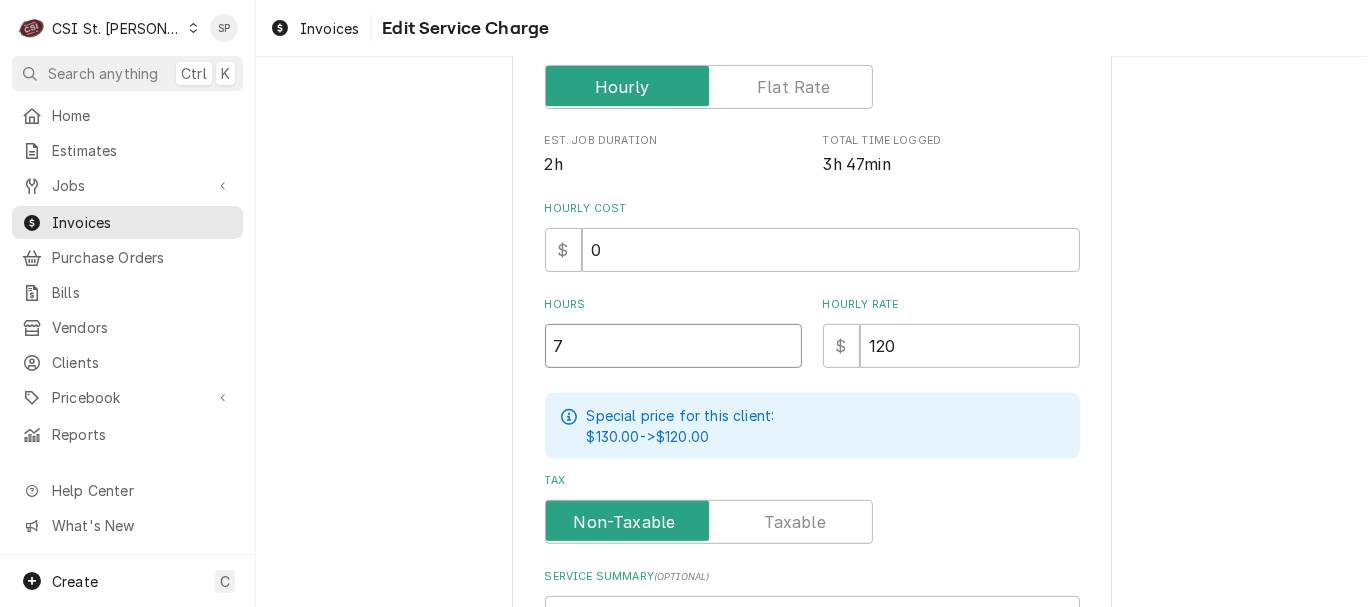 type on "x" 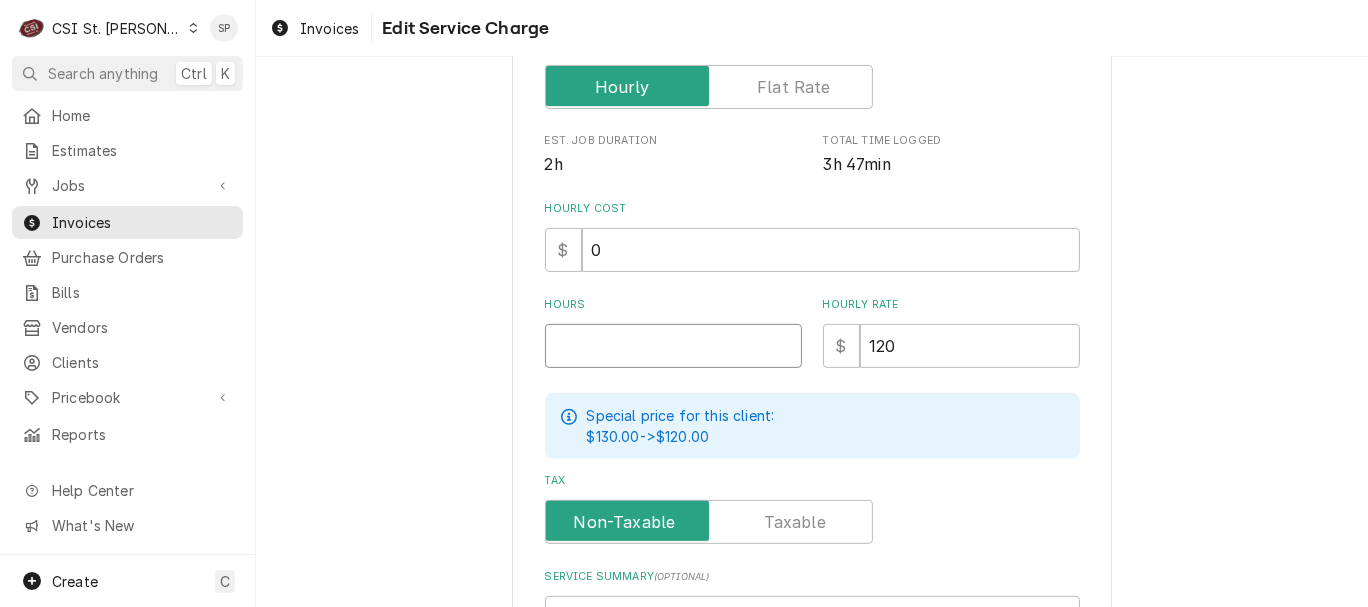 type on "x" 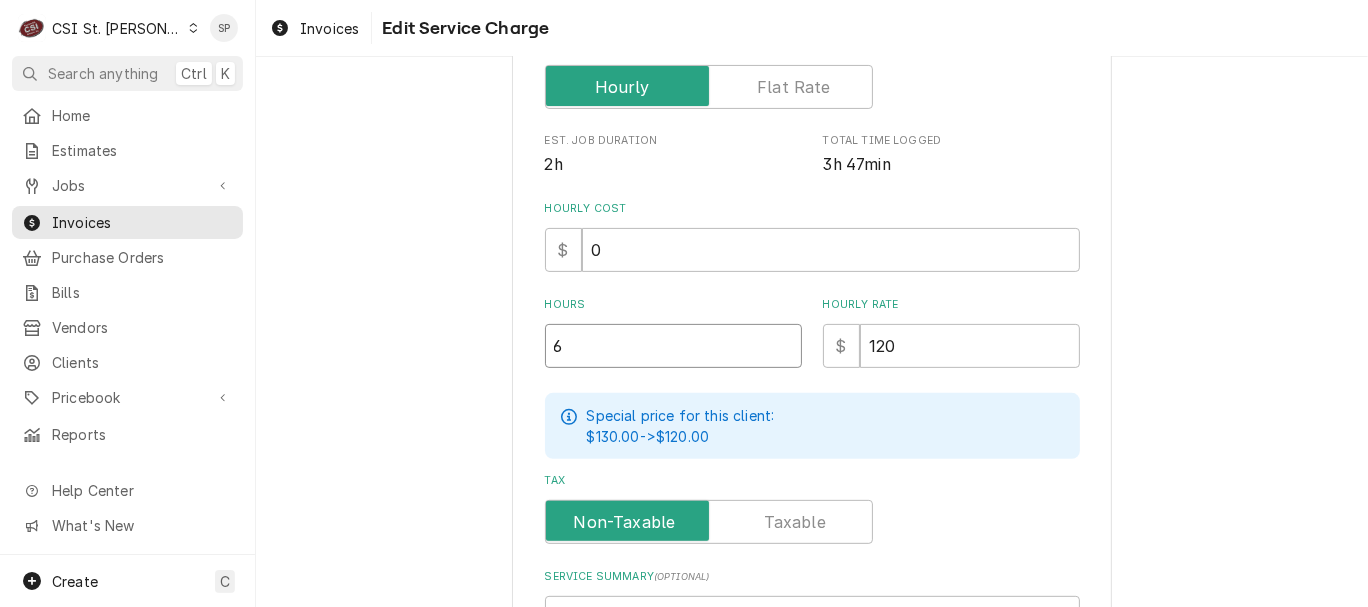 type on "x" 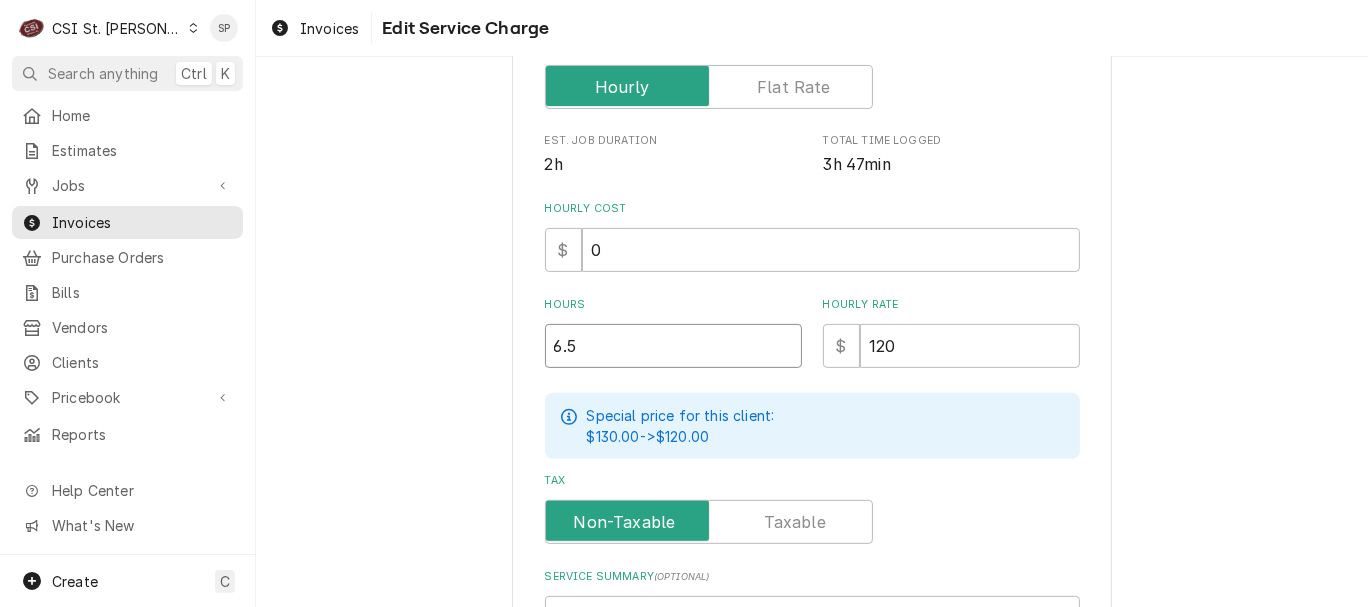 type on "6.5" 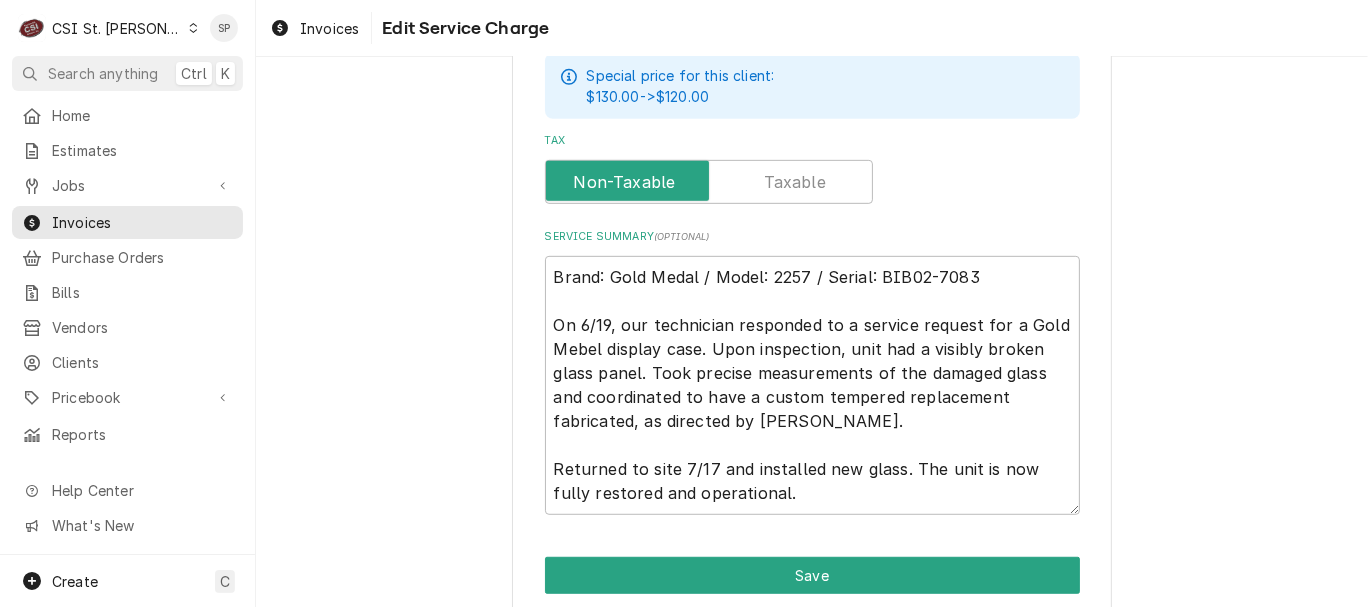 scroll, scrollTop: 799, scrollLeft: 0, axis: vertical 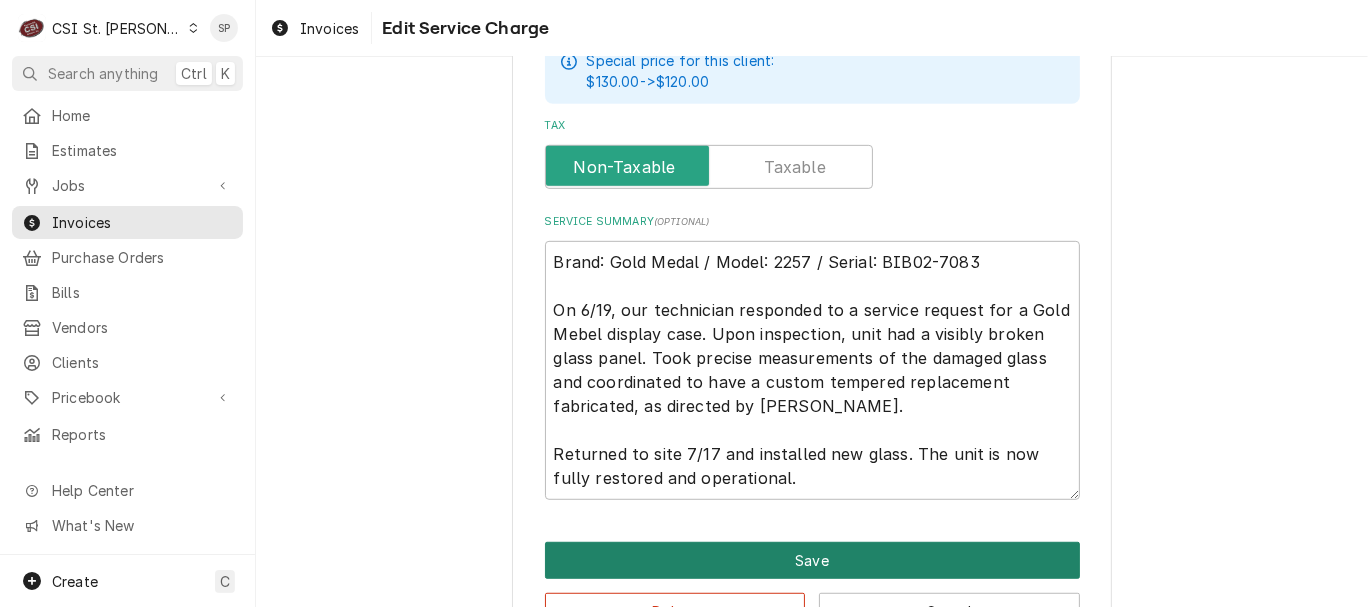 click on "Save" at bounding box center (812, 560) 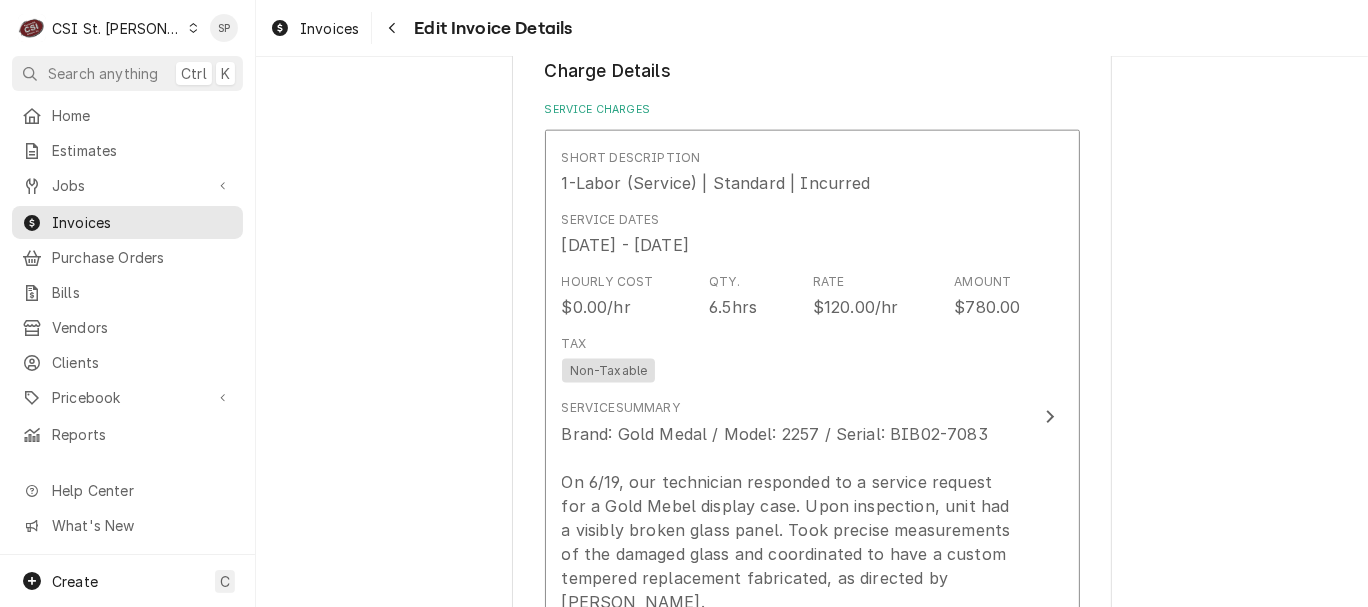 scroll, scrollTop: 1923, scrollLeft: 0, axis: vertical 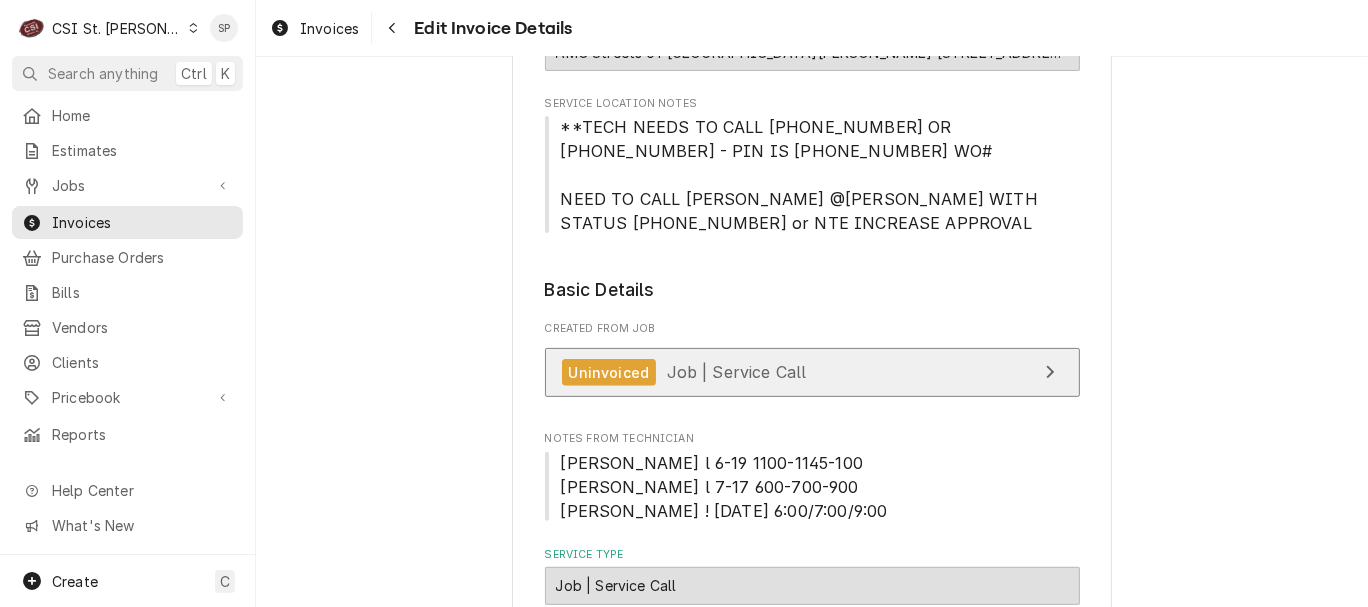click on "Job | Service Call" at bounding box center [737, 372] 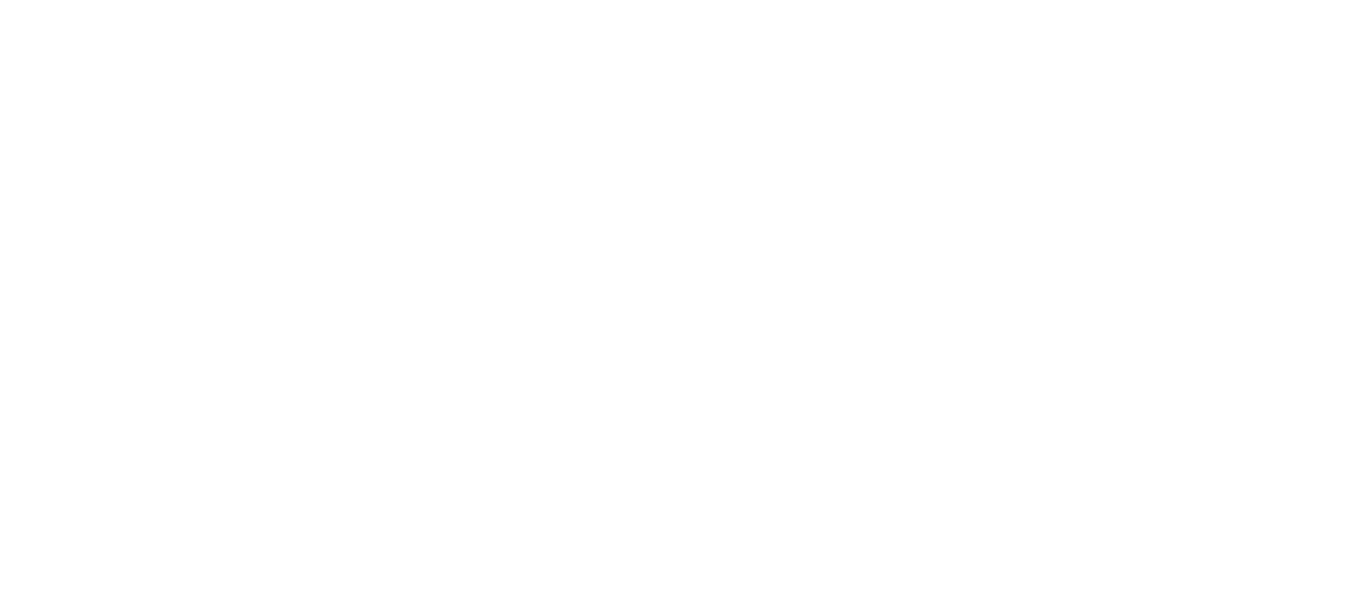 scroll, scrollTop: 0, scrollLeft: 0, axis: both 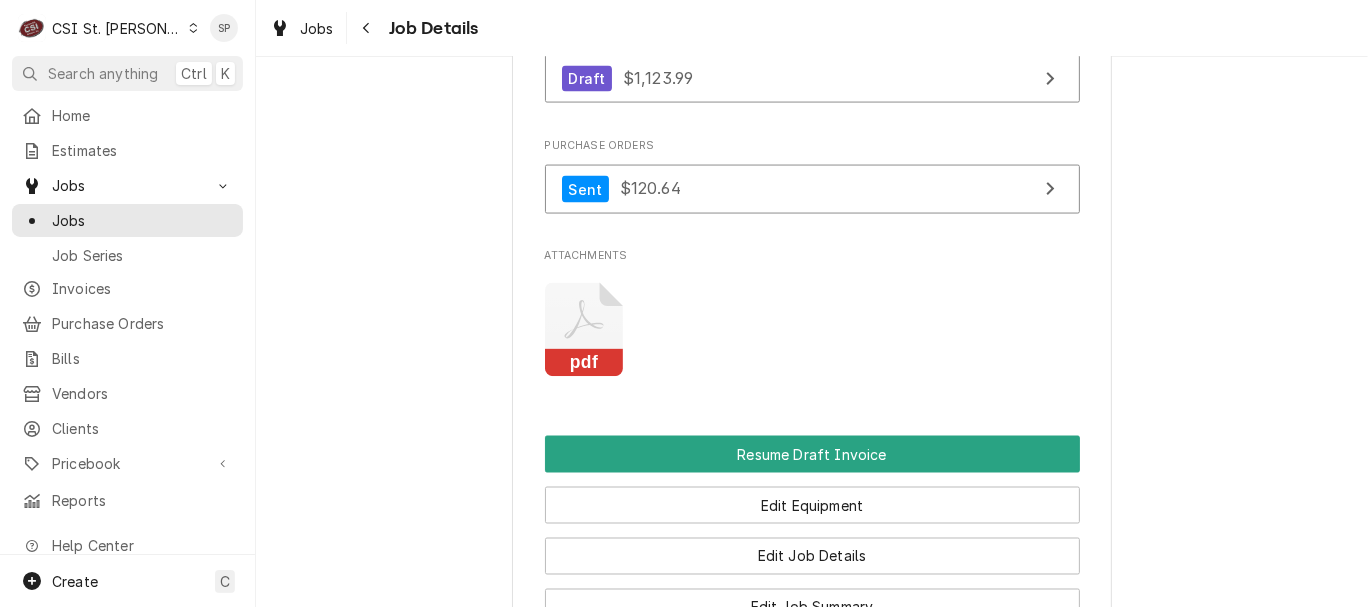 click 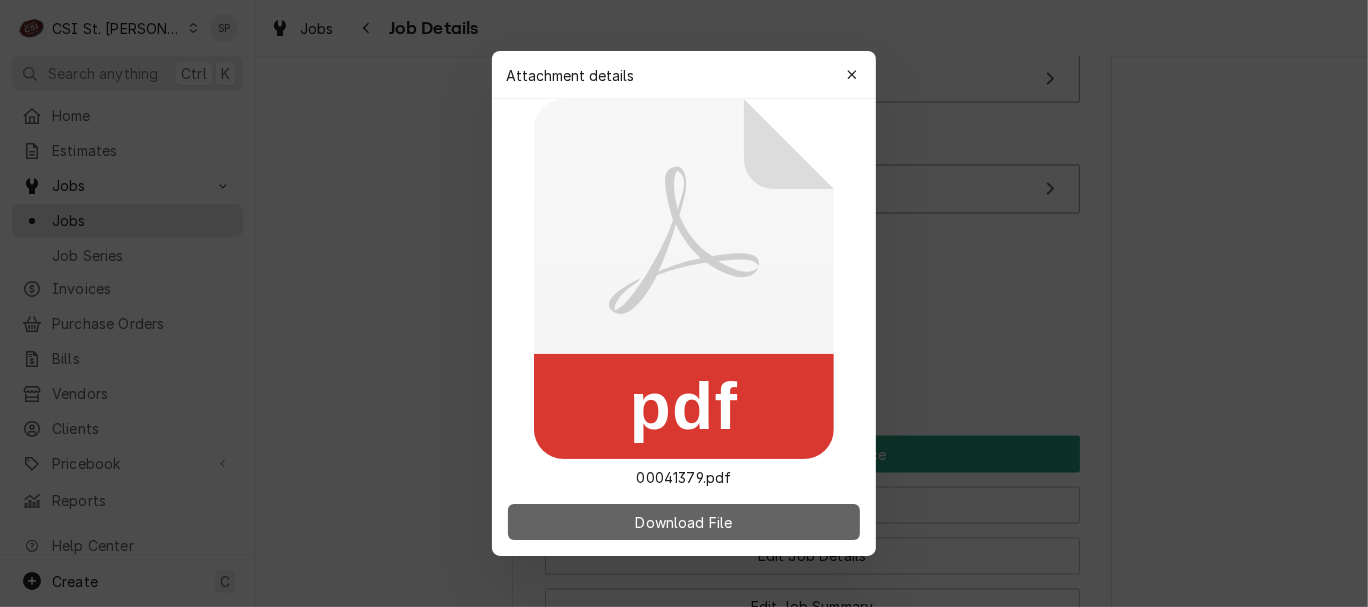 click on "Download File" at bounding box center [684, 522] 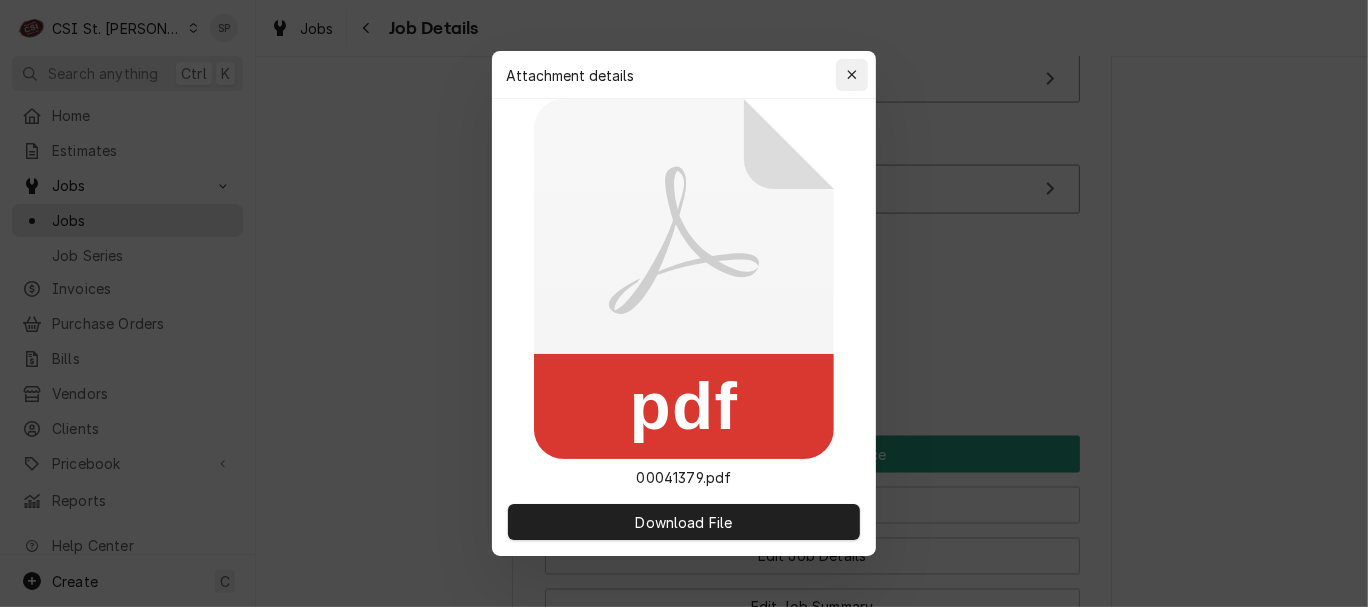 click 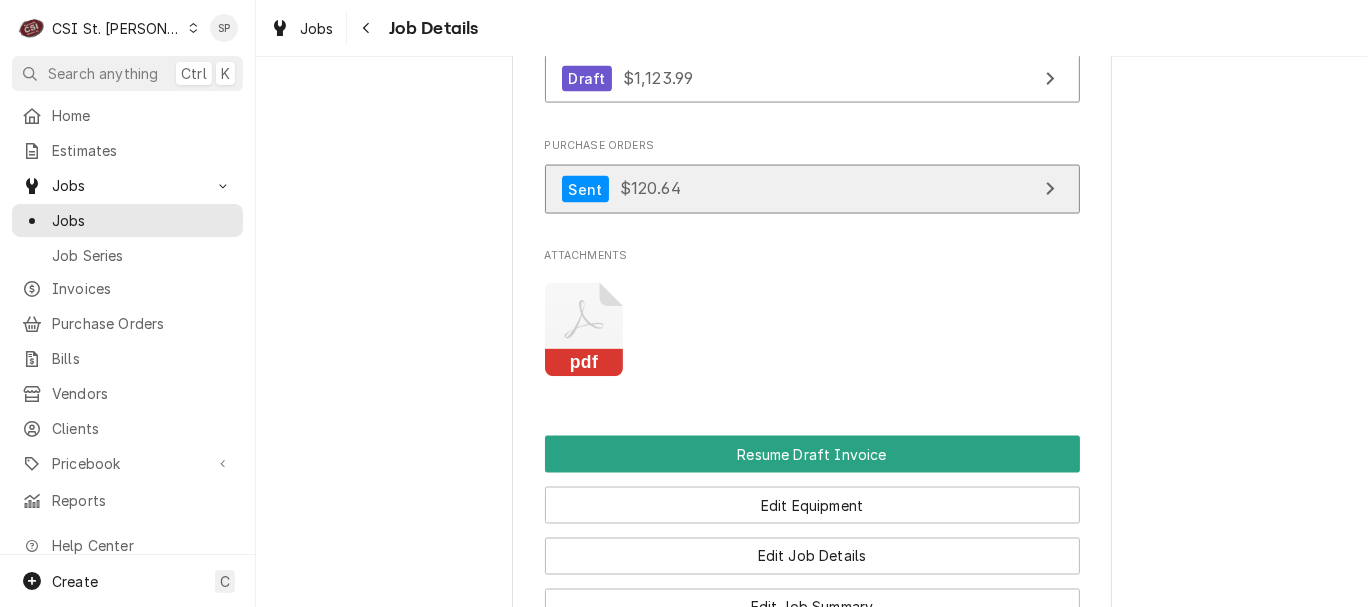 click on "$120.64" at bounding box center [650, 189] 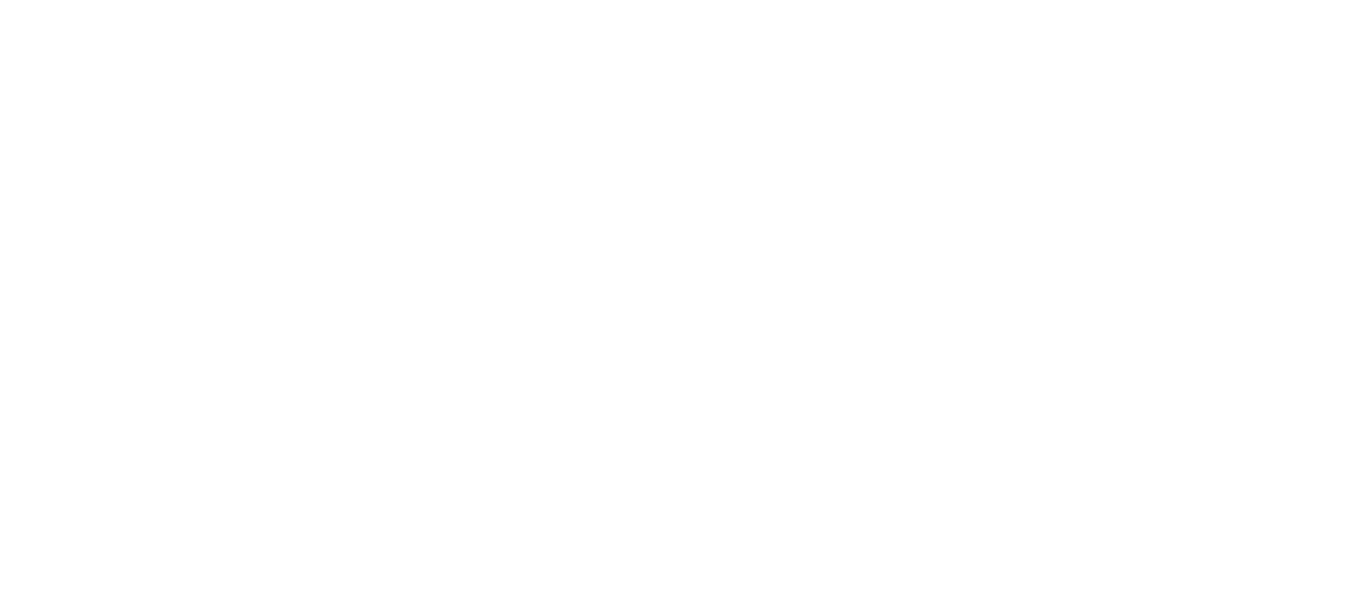 scroll, scrollTop: 0, scrollLeft: 0, axis: both 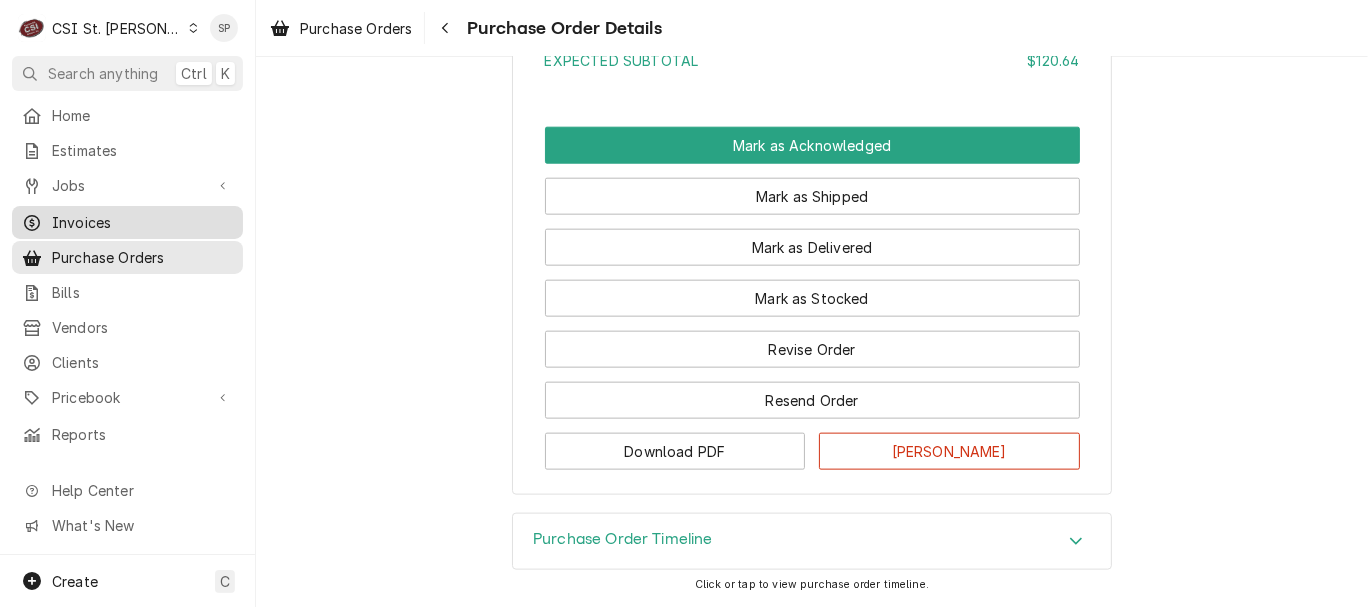 click on "Invoices" at bounding box center [142, 222] 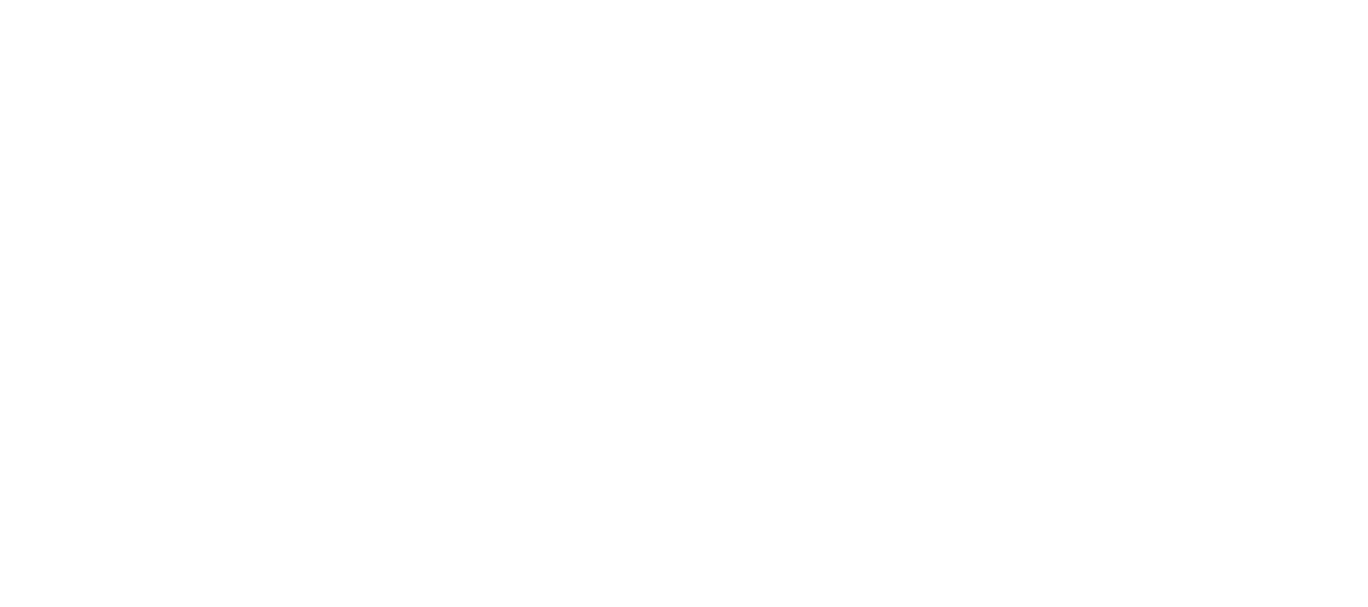 scroll, scrollTop: 0, scrollLeft: 0, axis: both 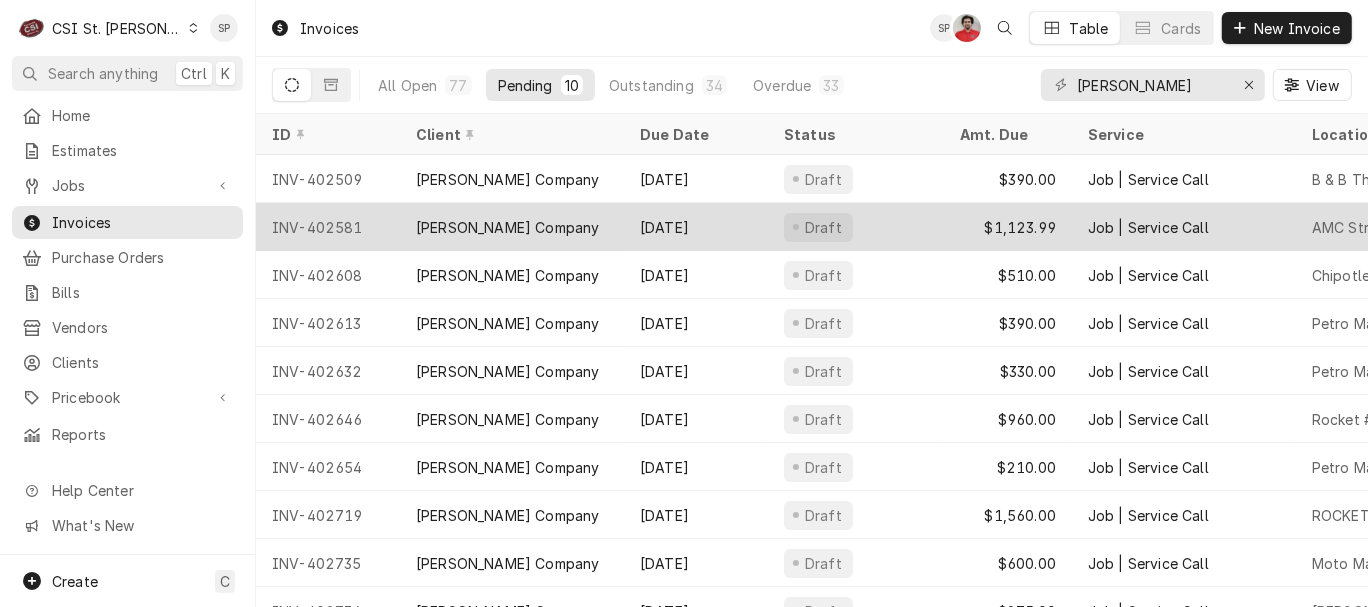 click on "INV-402581" at bounding box center (328, 227) 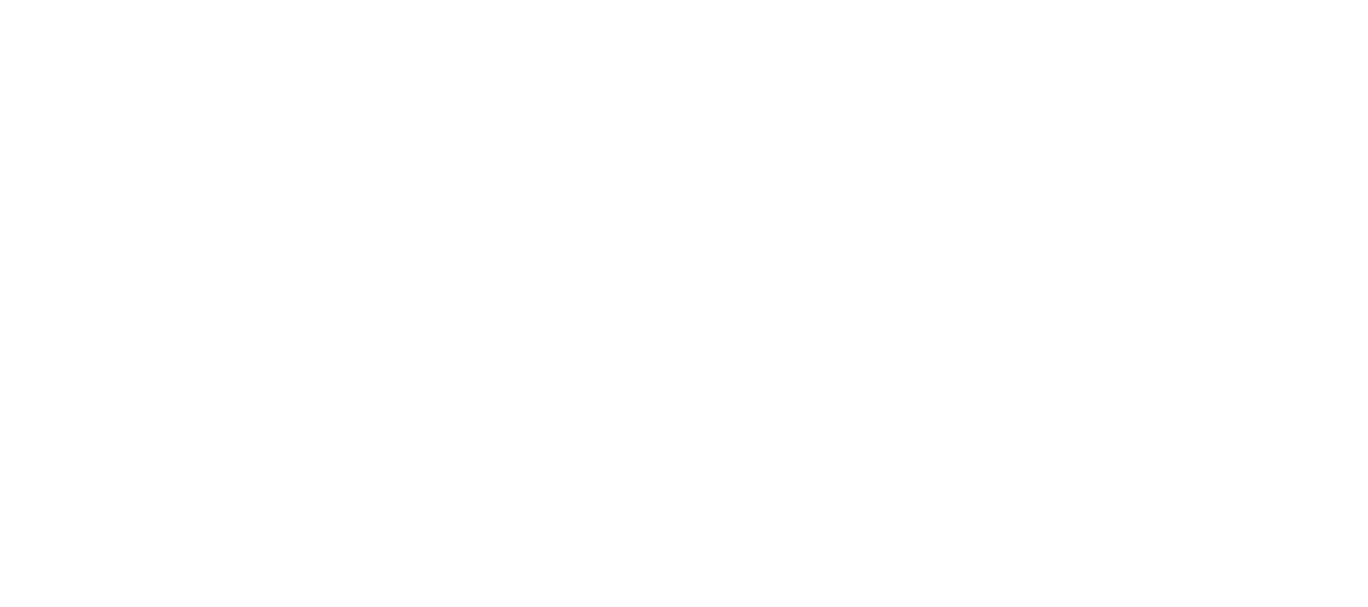 scroll, scrollTop: 0, scrollLeft: 0, axis: both 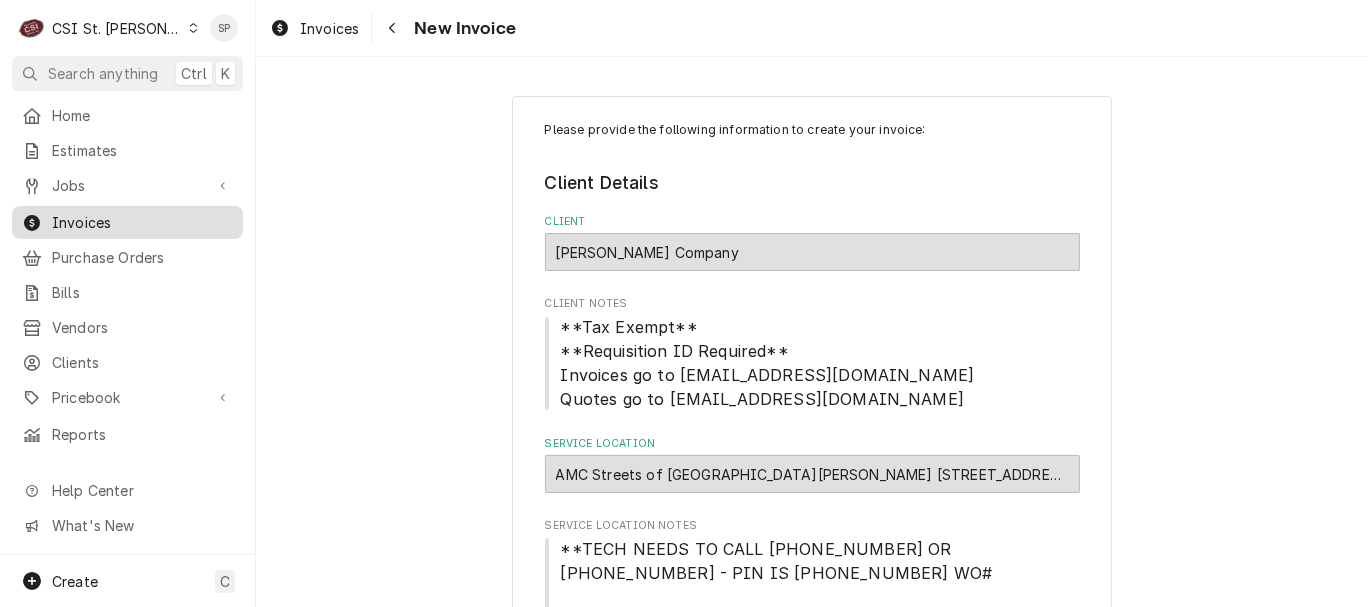 click on "Invoices" at bounding box center (142, 222) 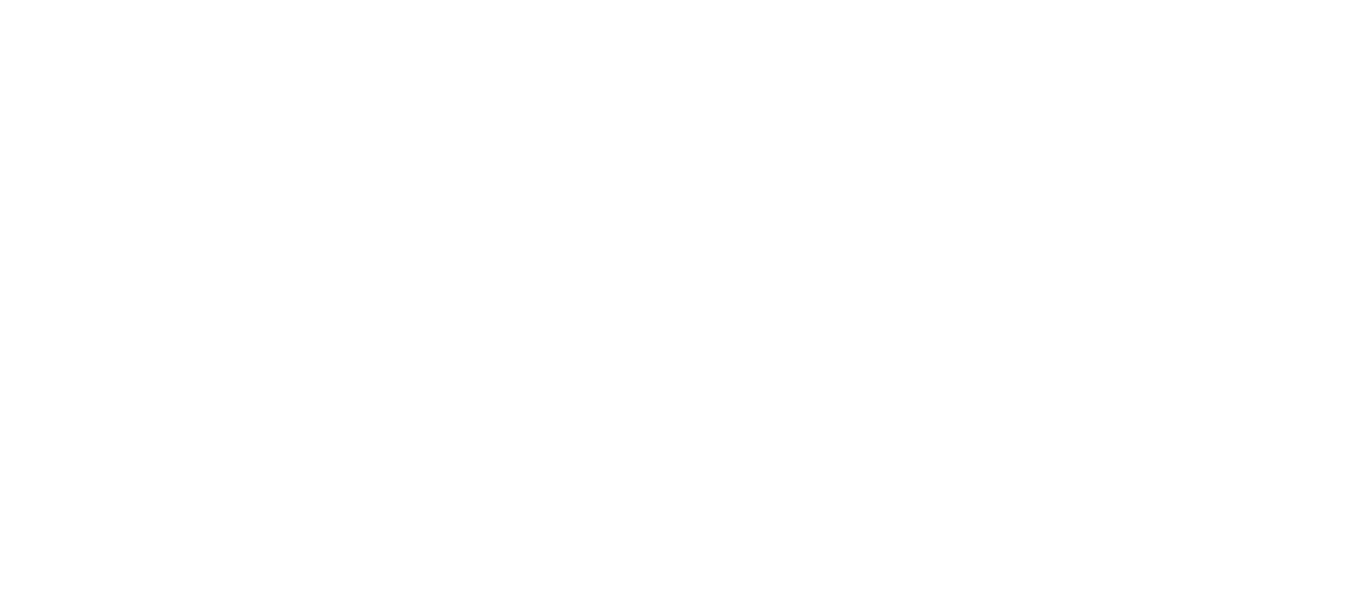 scroll, scrollTop: 0, scrollLeft: 0, axis: both 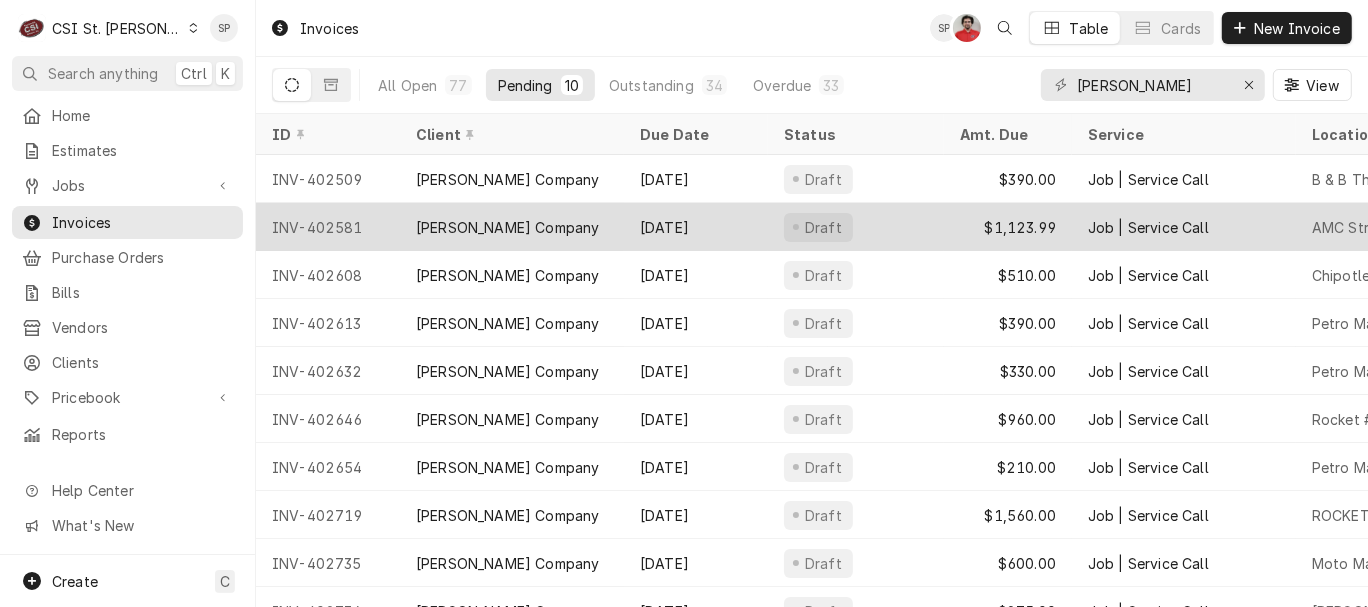 click on "INV-402581" at bounding box center [328, 227] 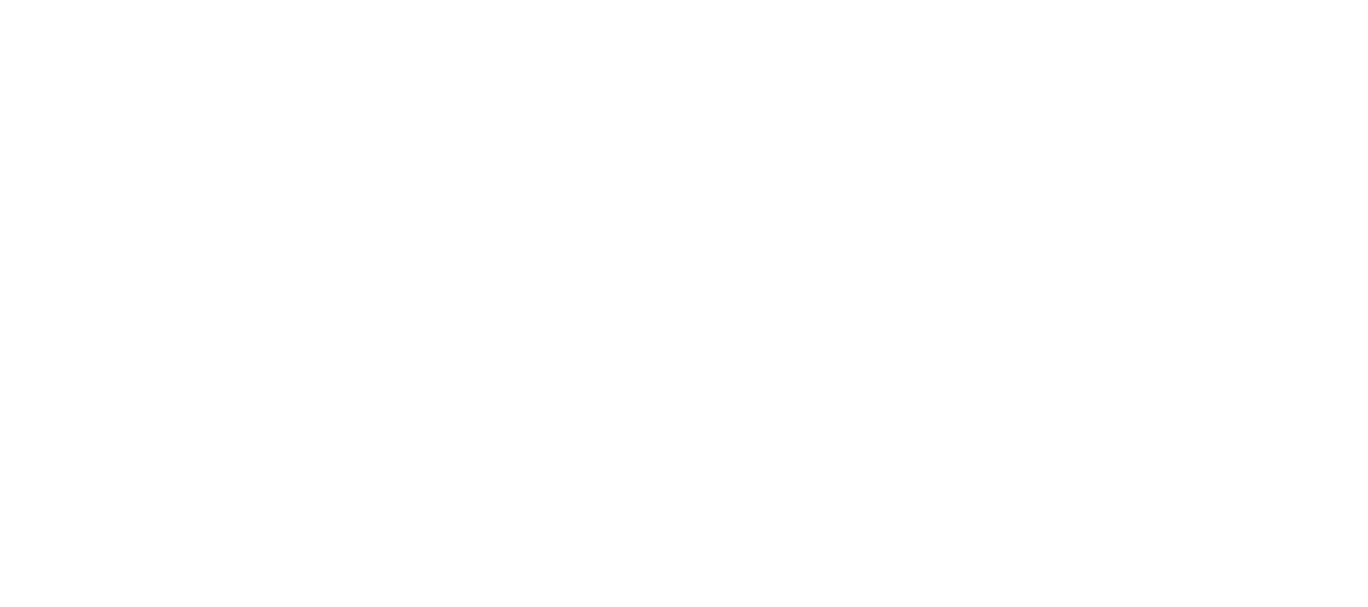 scroll, scrollTop: 0, scrollLeft: 0, axis: both 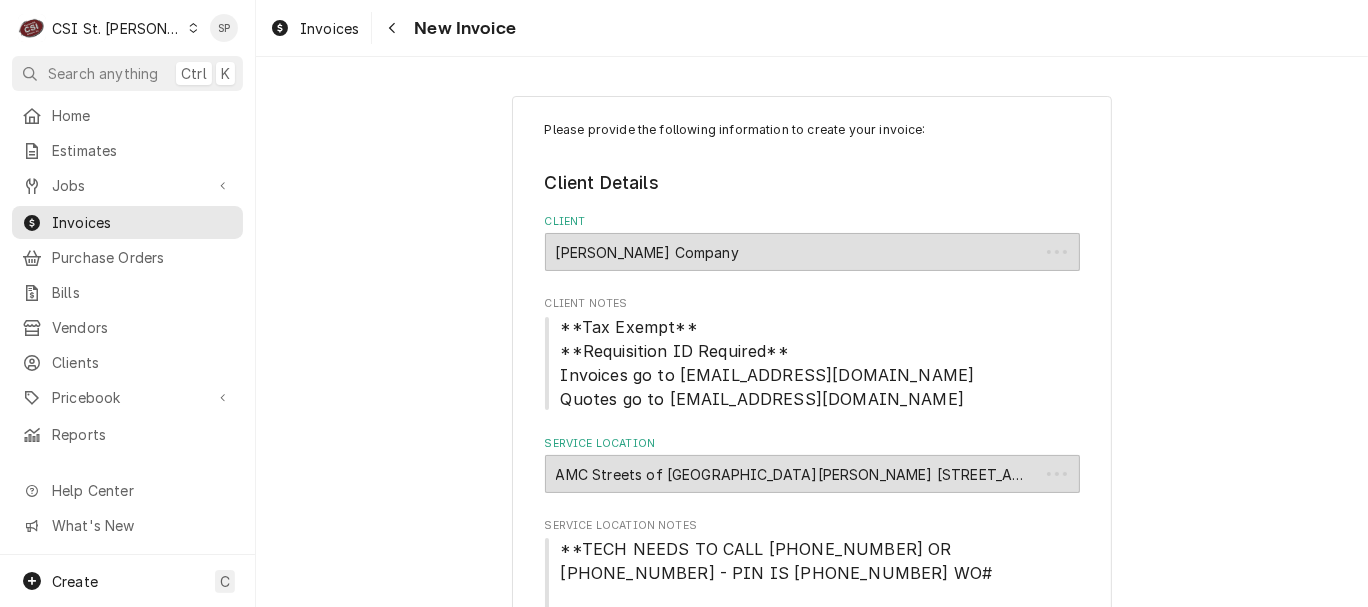 type on "x" 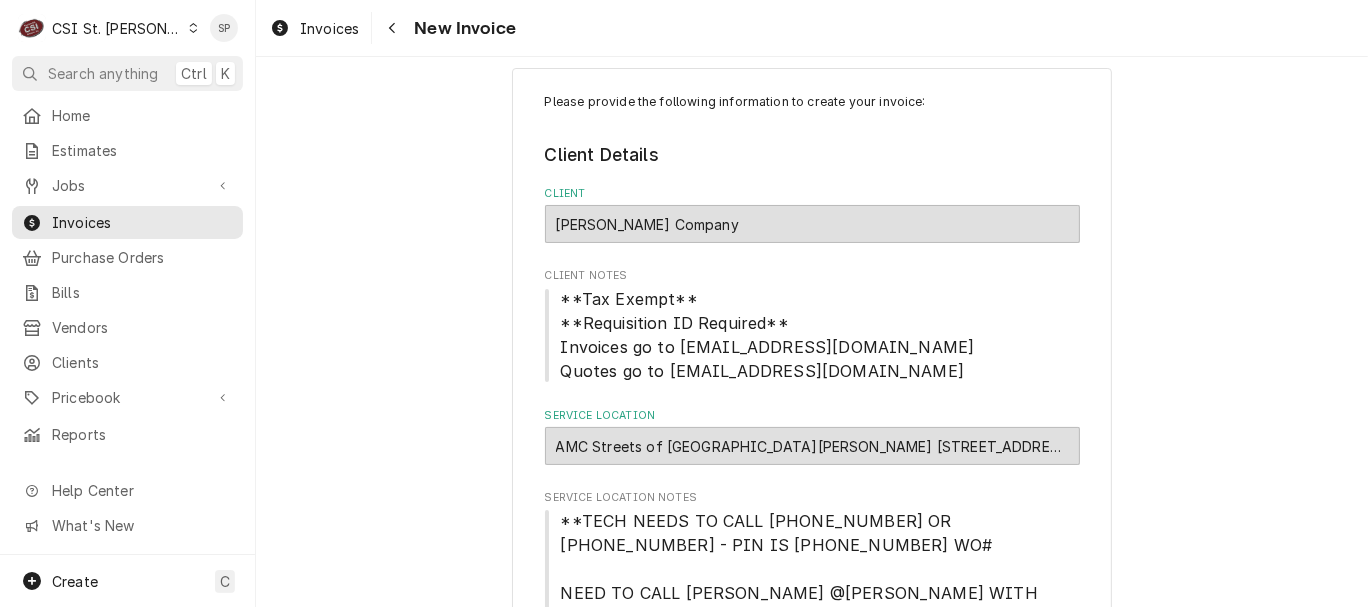scroll, scrollTop: 44, scrollLeft: 0, axis: vertical 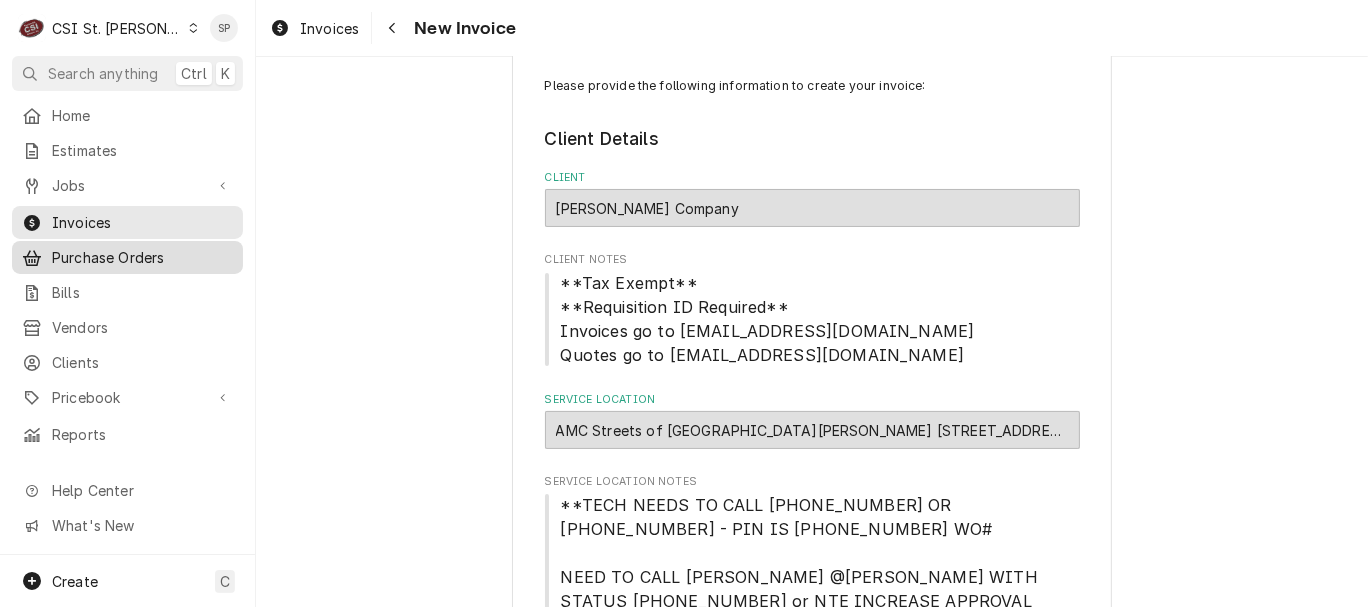 click on "Purchase Orders" at bounding box center [142, 257] 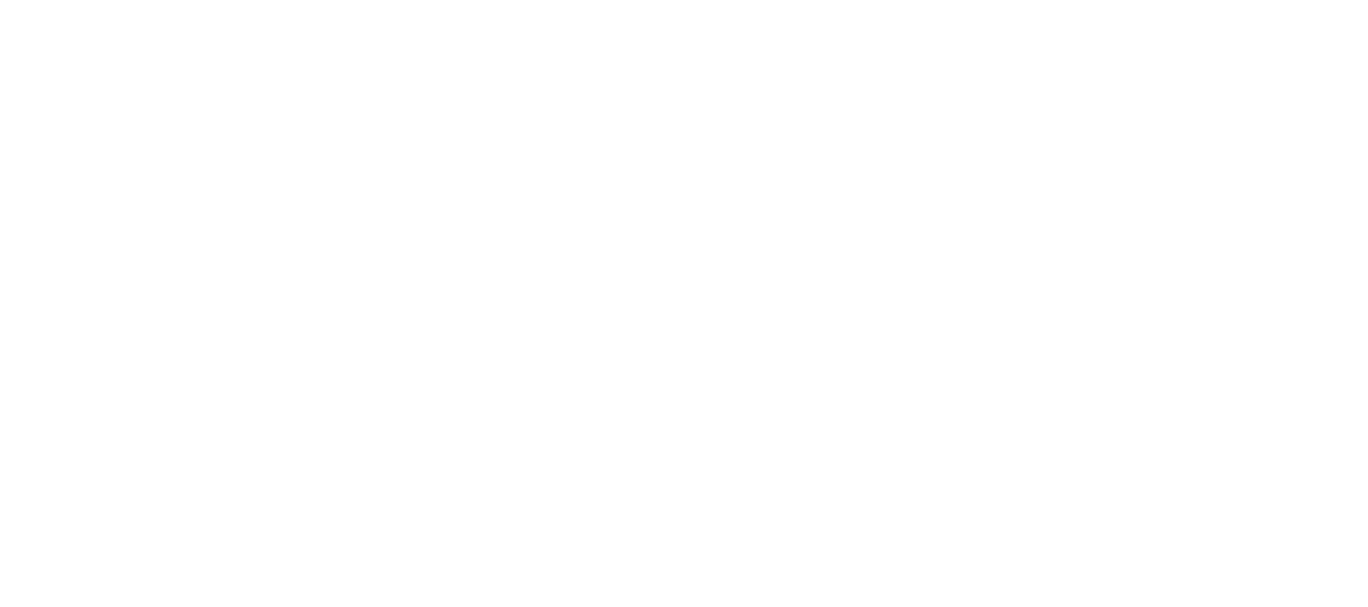 scroll, scrollTop: 0, scrollLeft: 0, axis: both 